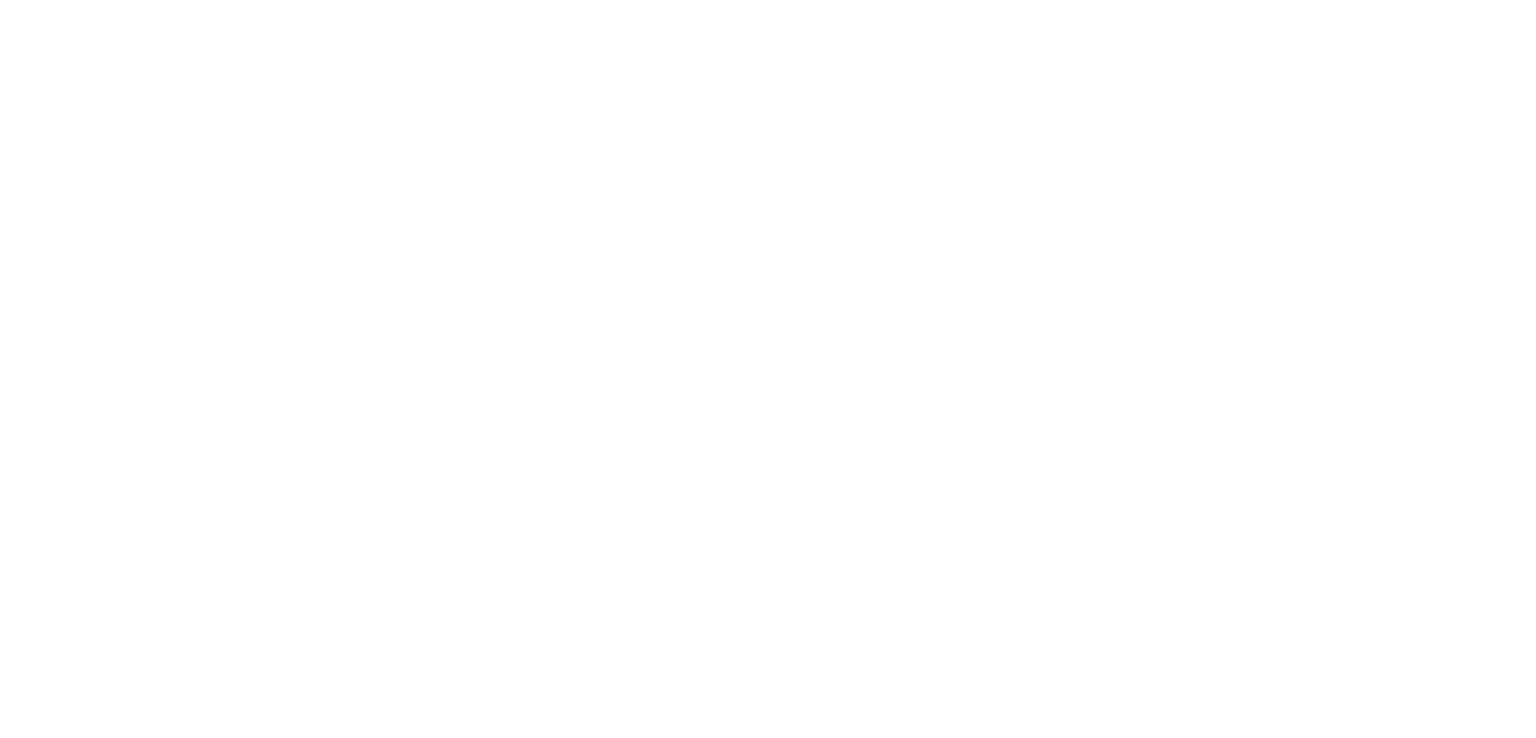 scroll, scrollTop: 0, scrollLeft: 0, axis: both 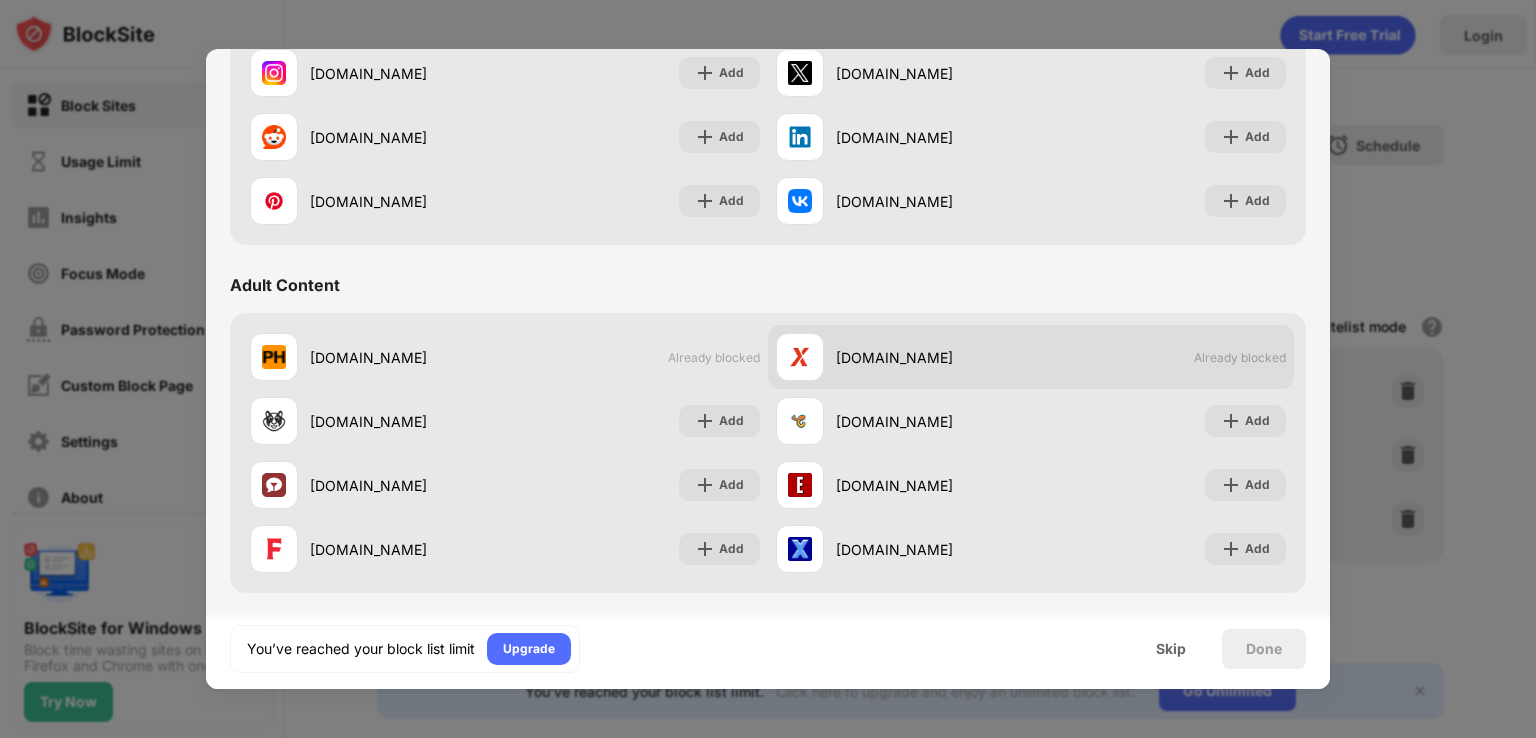 click on "[DOMAIN_NAME] Already blocked" at bounding box center [1031, 357] 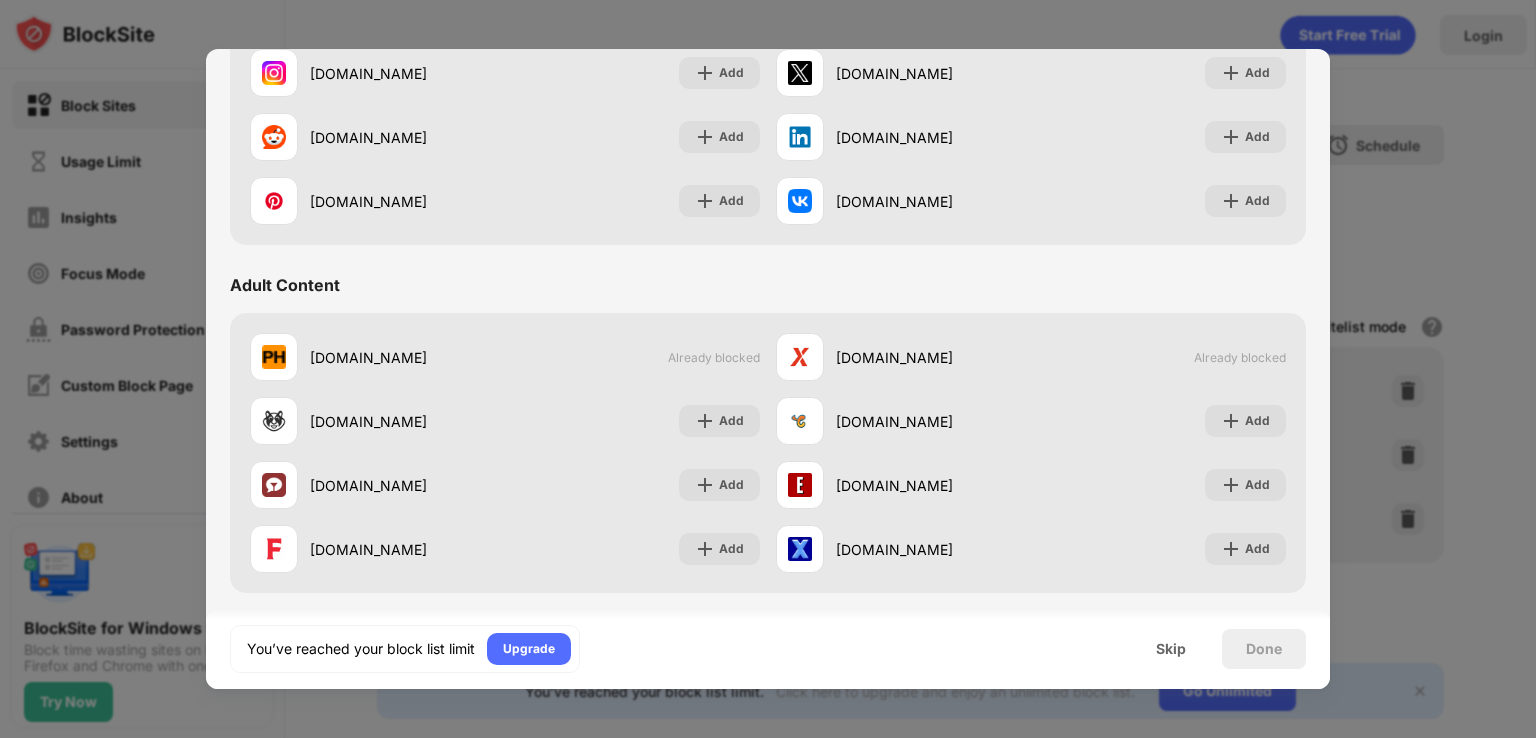 drag, startPoint x: 1218, startPoint y: 363, endPoint x: 1260, endPoint y: 265, distance: 106.62083 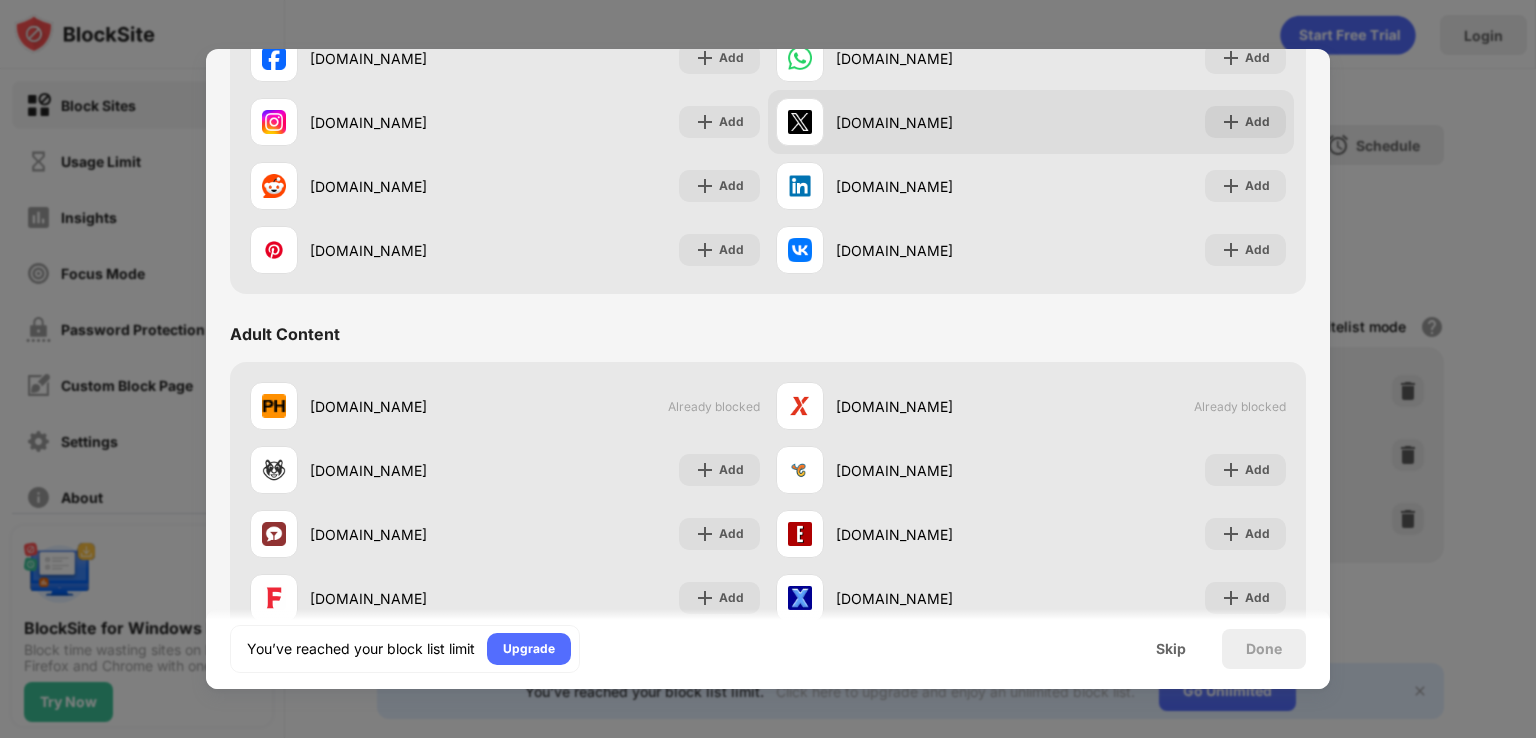 scroll, scrollTop: 600, scrollLeft: 0, axis: vertical 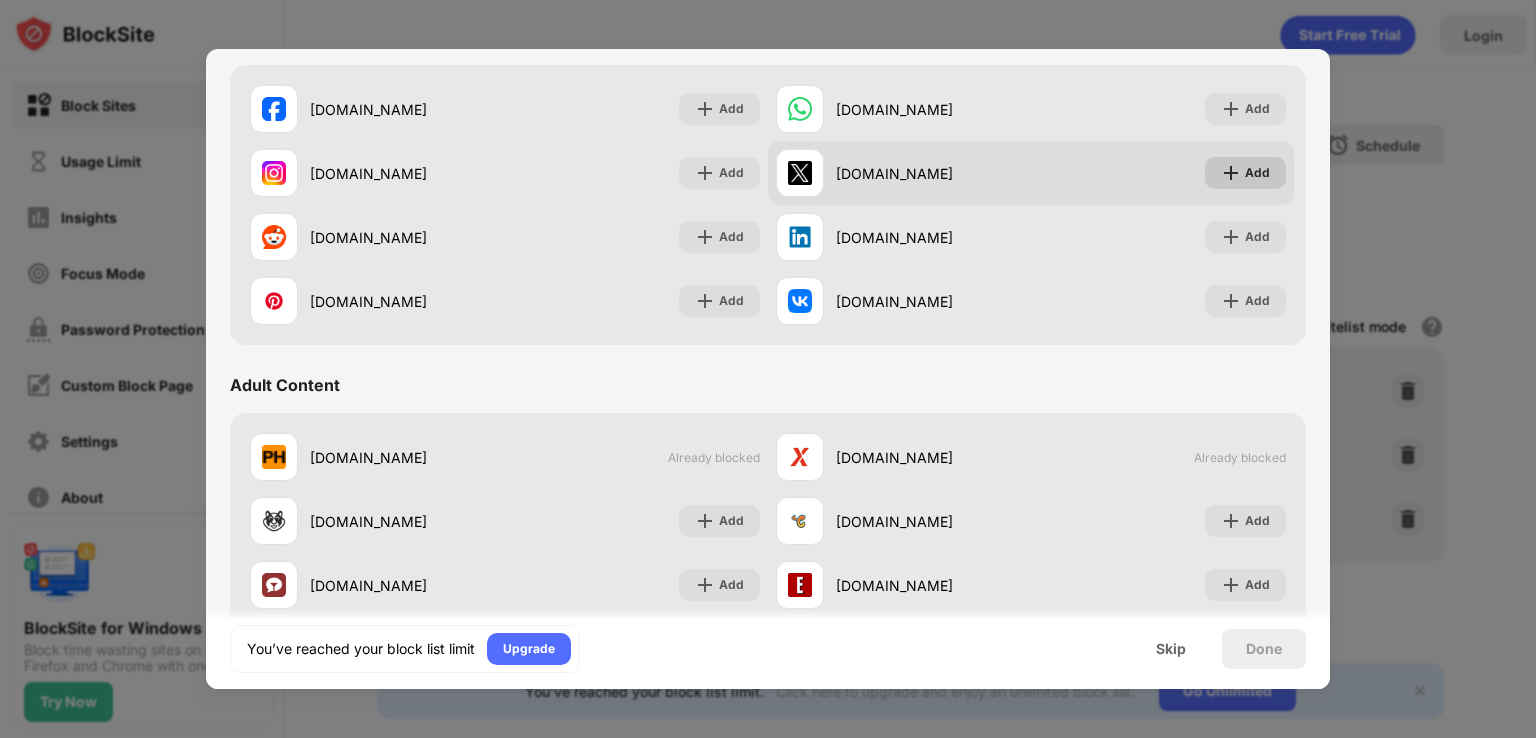 click on "Add" at bounding box center (1257, 173) 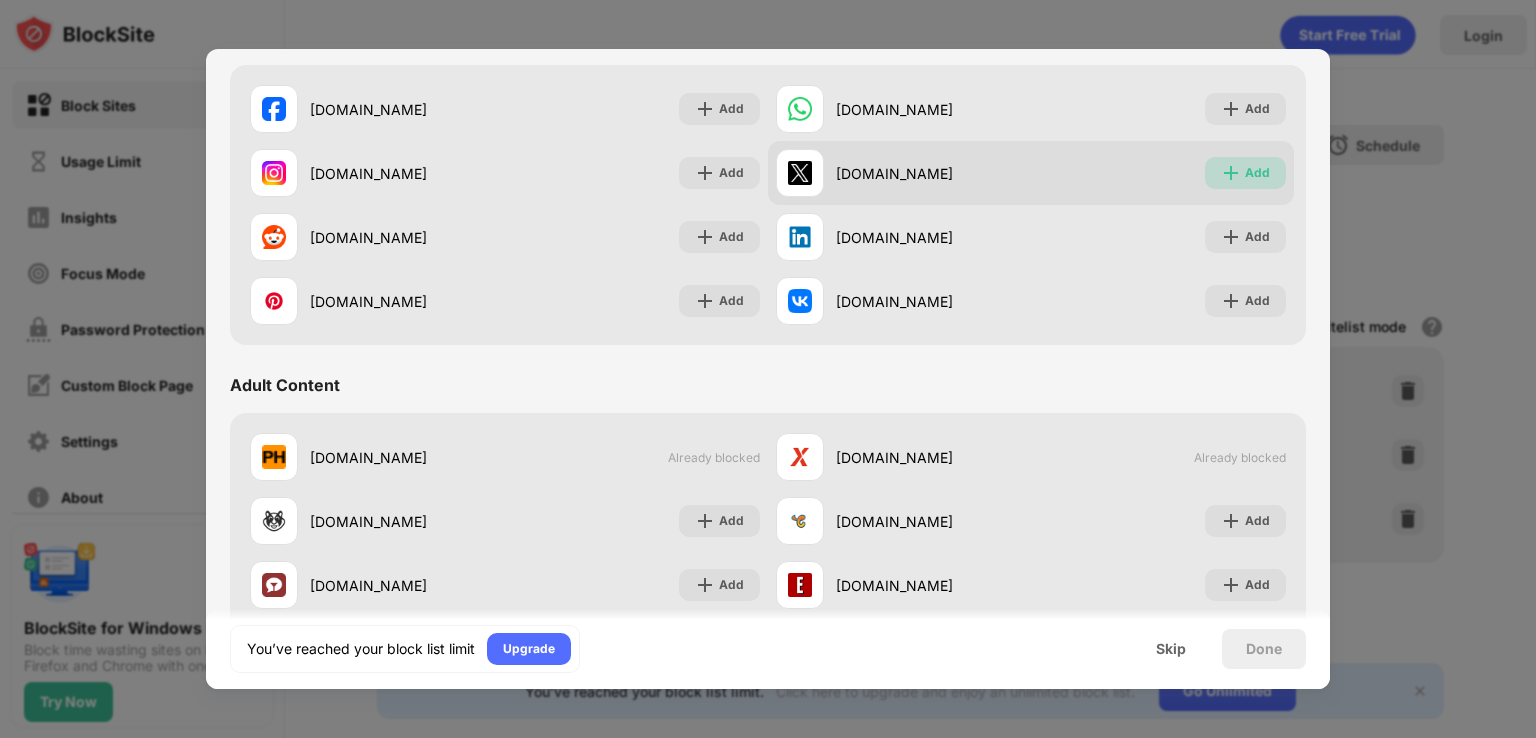 click on "Add" at bounding box center (1245, 173) 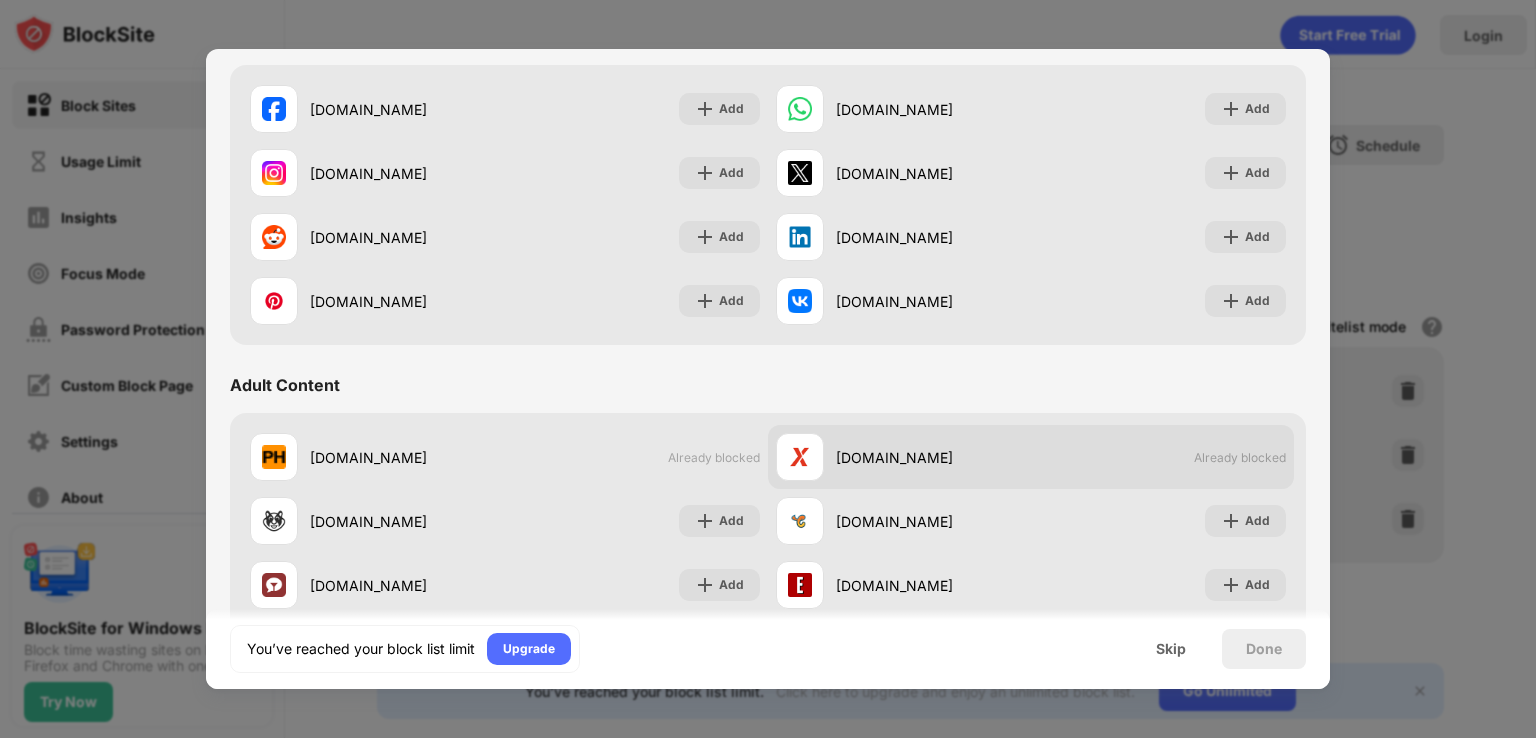 click at bounding box center [800, 457] 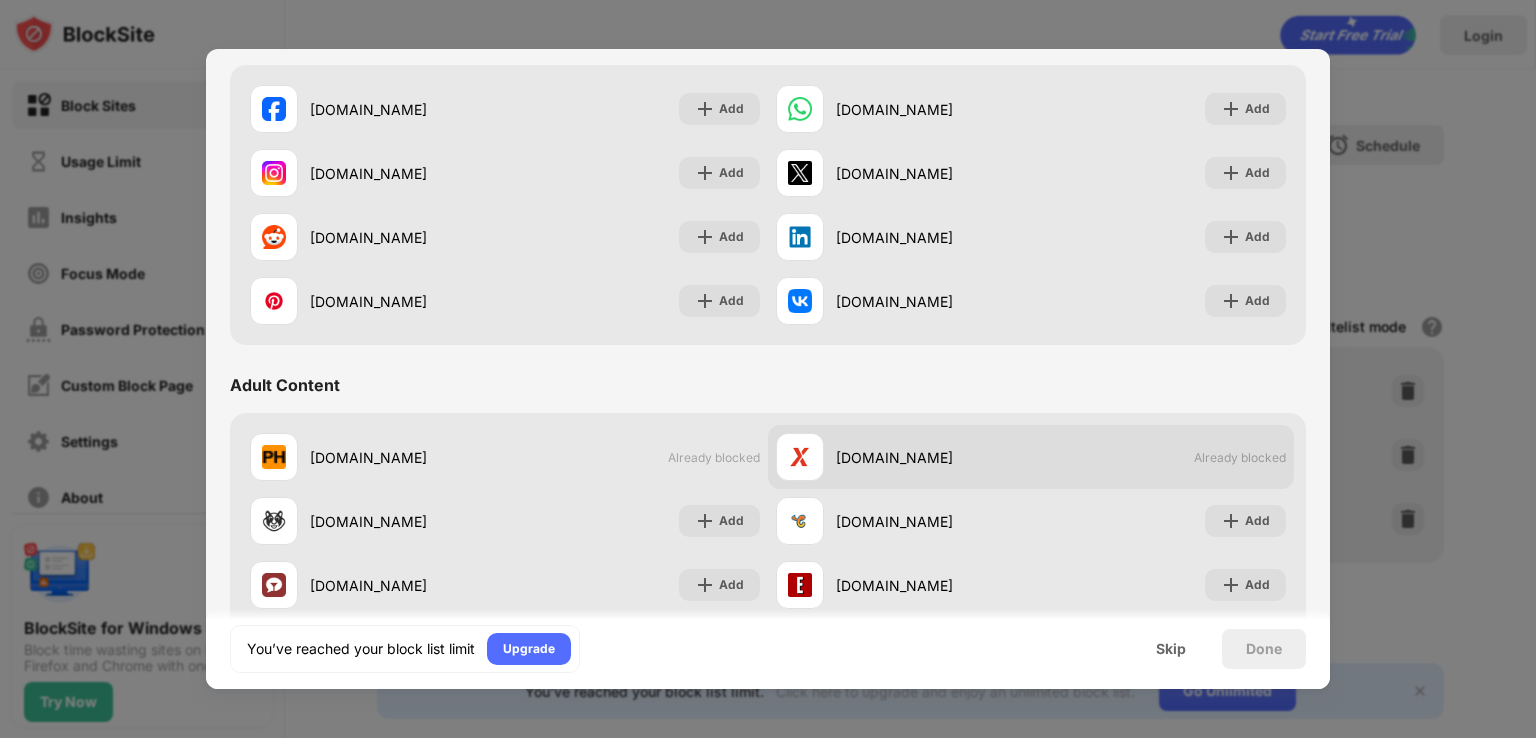 click at bounding box center [800, 457] 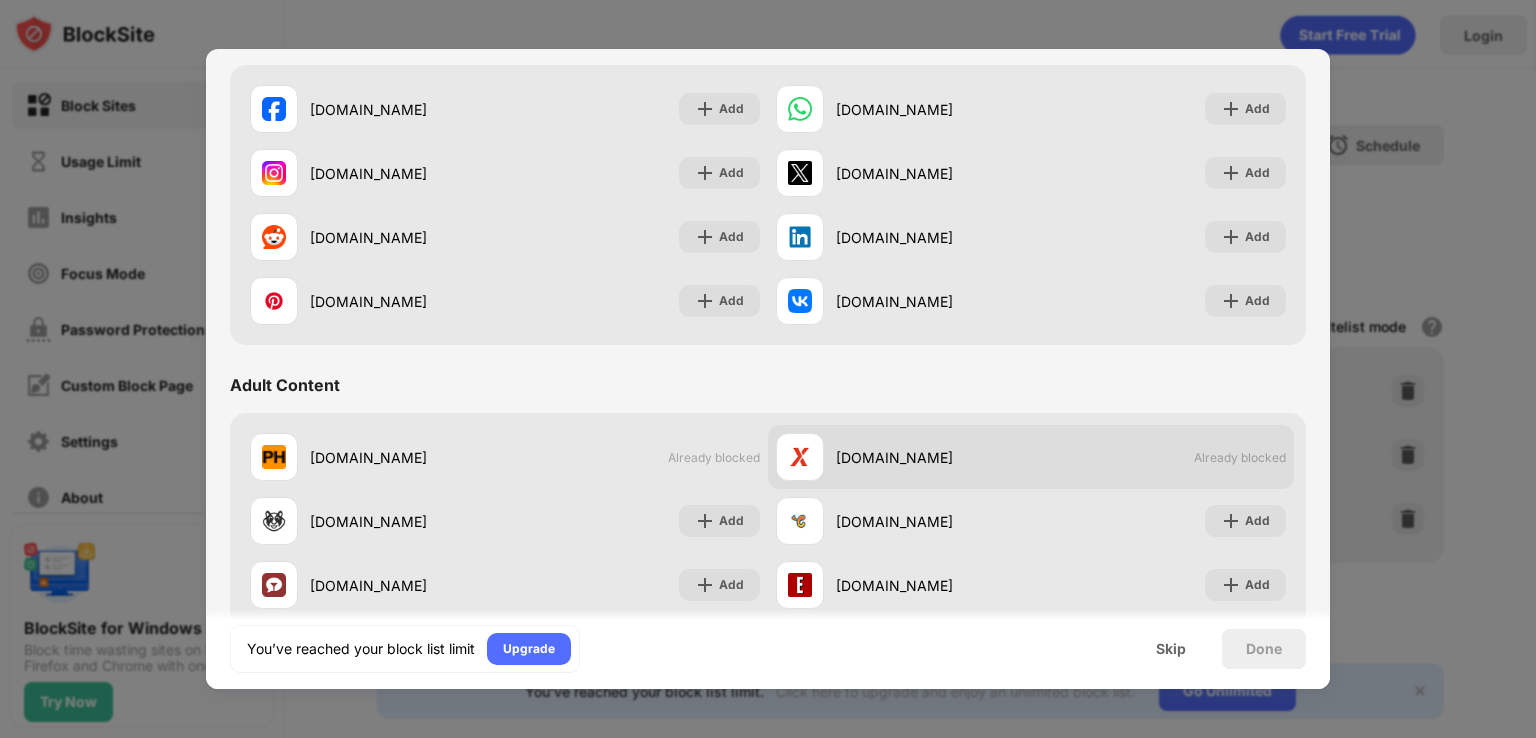 click at bounding box center [800, 457] 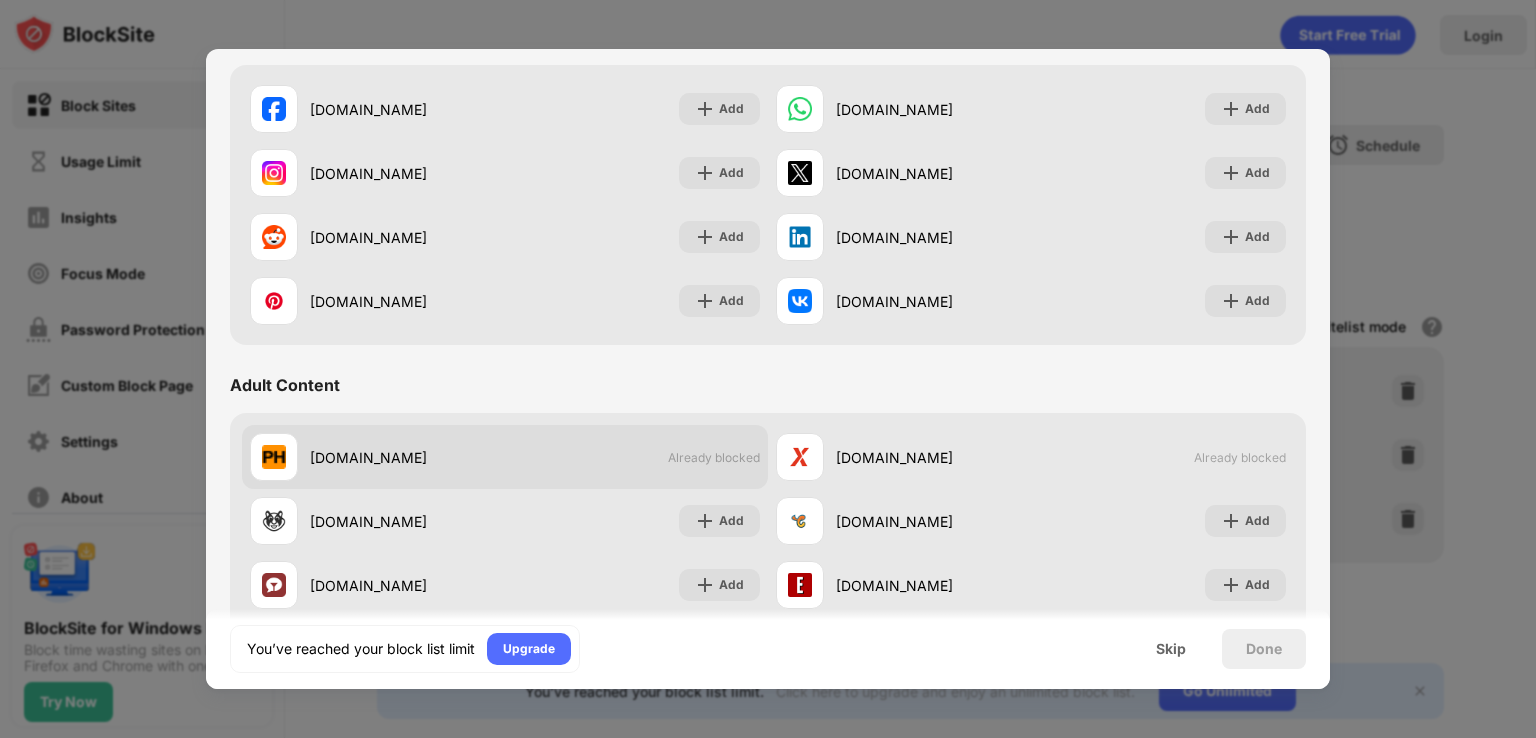 click on "Already blocked" at bounding box center (714, 457) 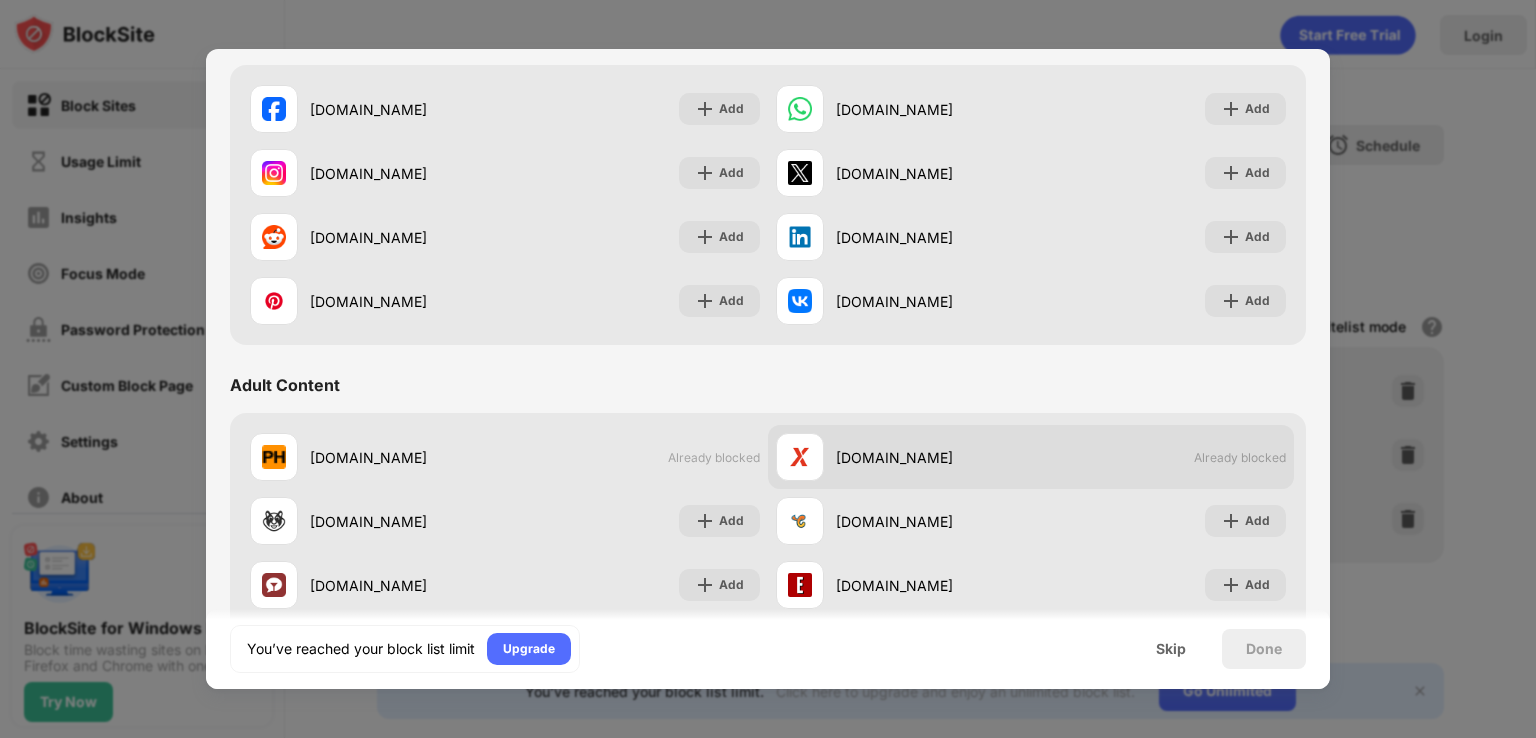 click at bounding box center [800, 457] 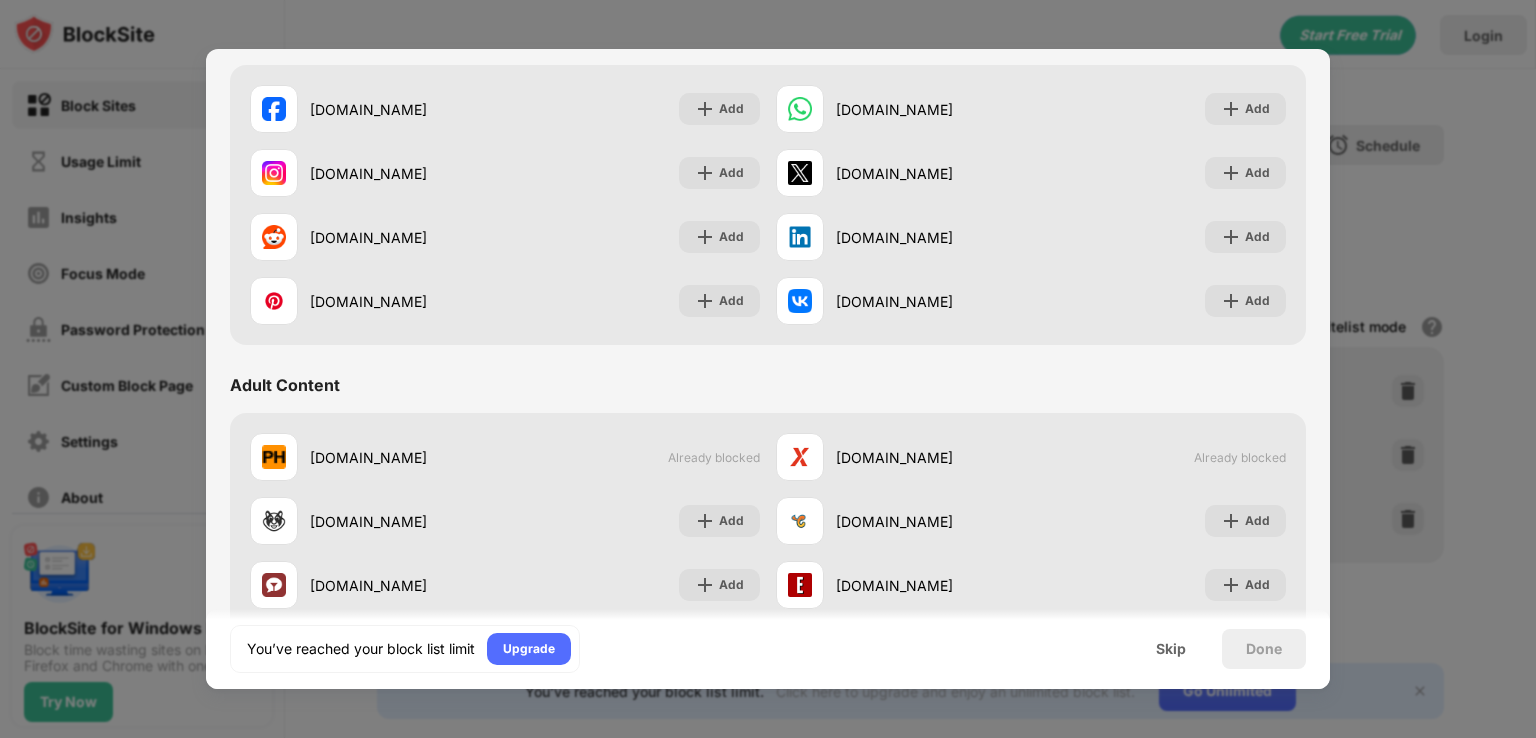 drag, startPoint x: 1256, startPoint y: 659, endPoint x: 1180, endPoint y: 661, distance: 76.02631 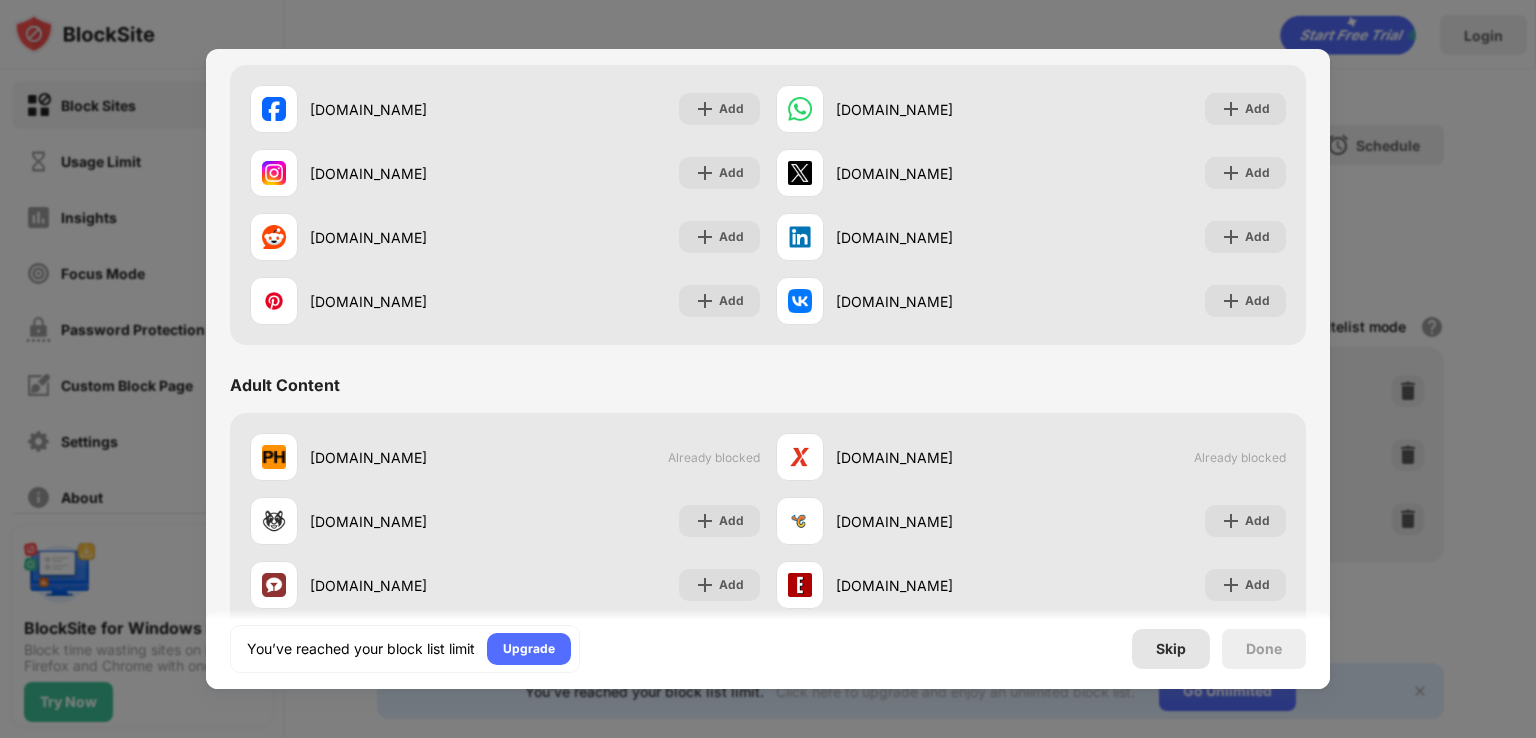 click on "Skip" at bounding box center [1171, 649] 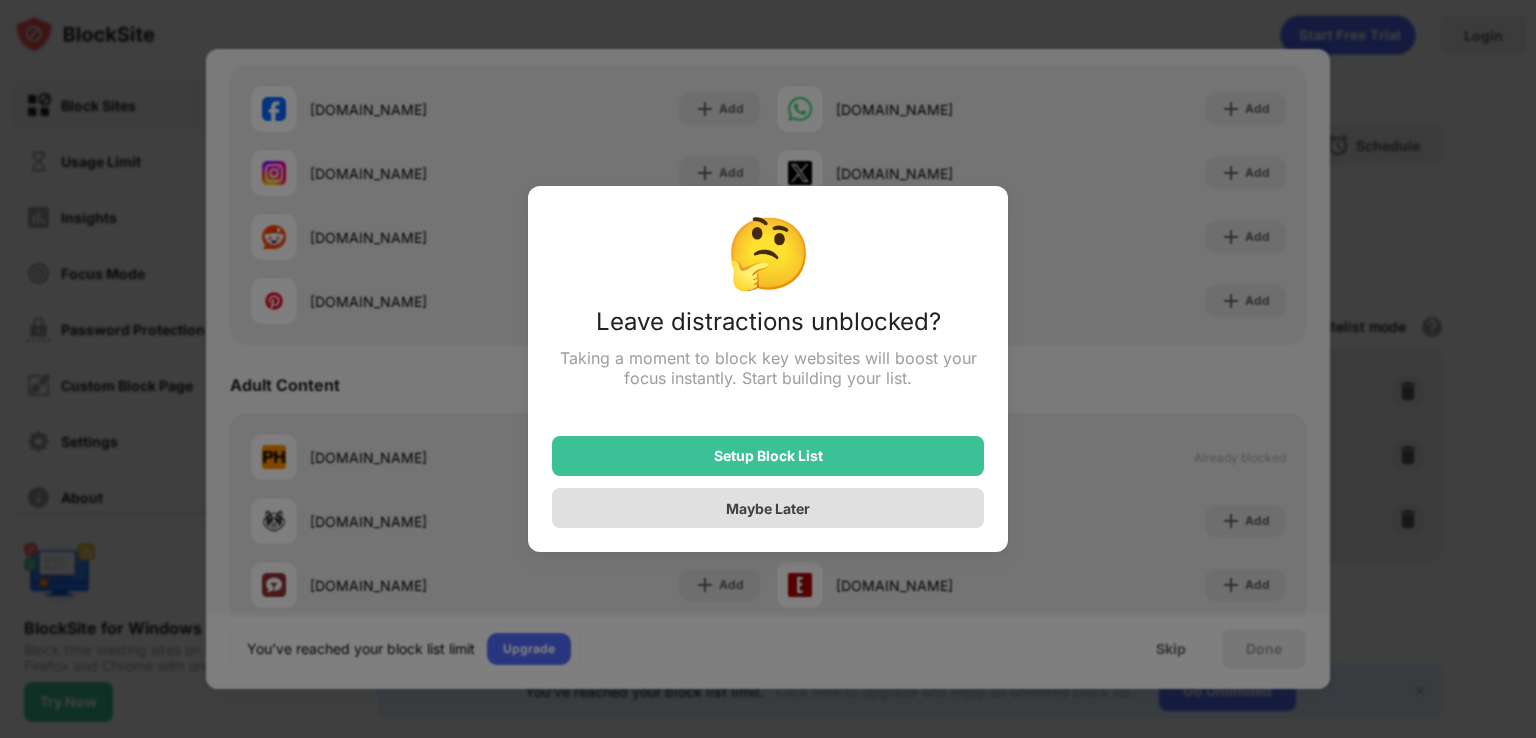 click on "Maybe Later" at bounding box center [768, 508] 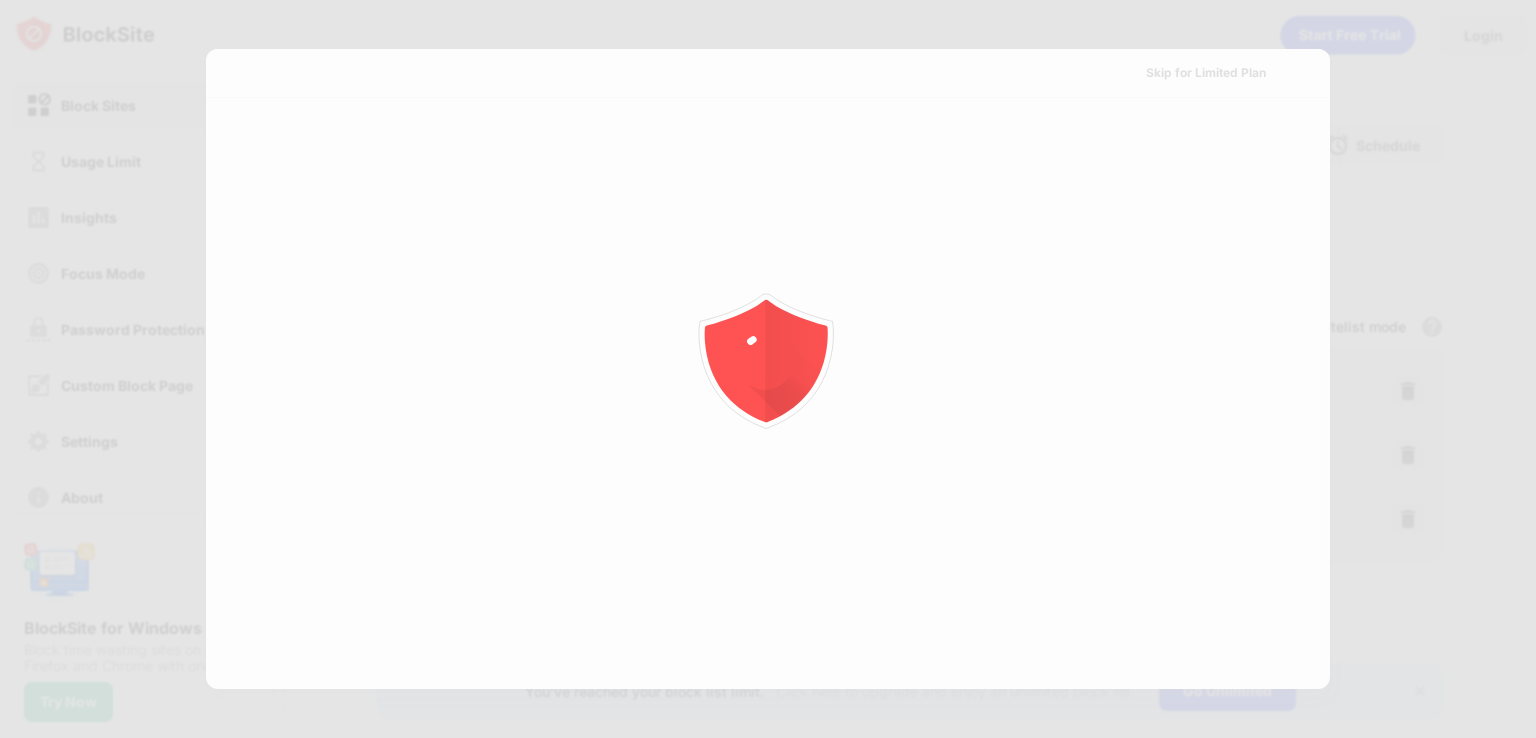 scroll, scrollTop: 0, scrollLeft: 0, axis: both 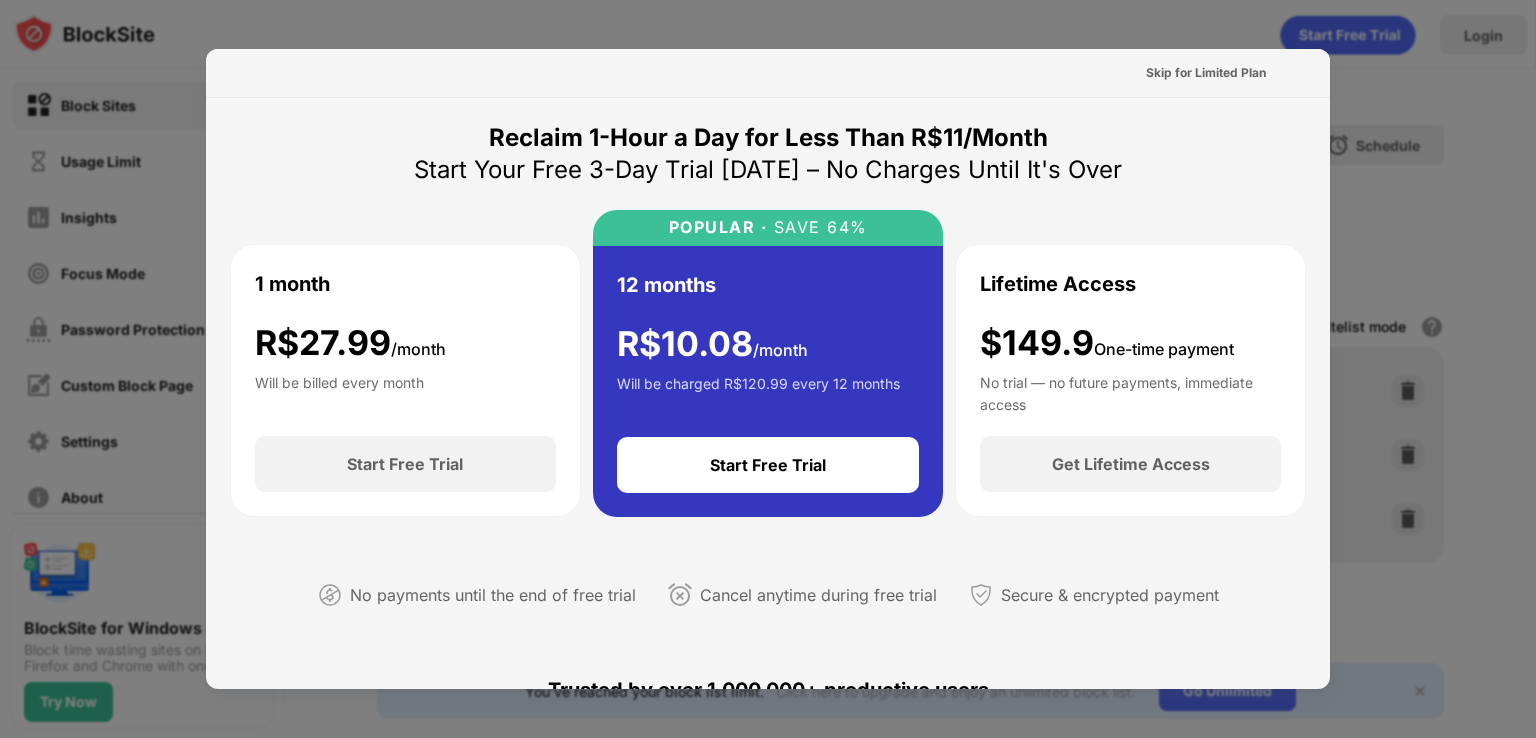 click at bounding box center (768, 369) 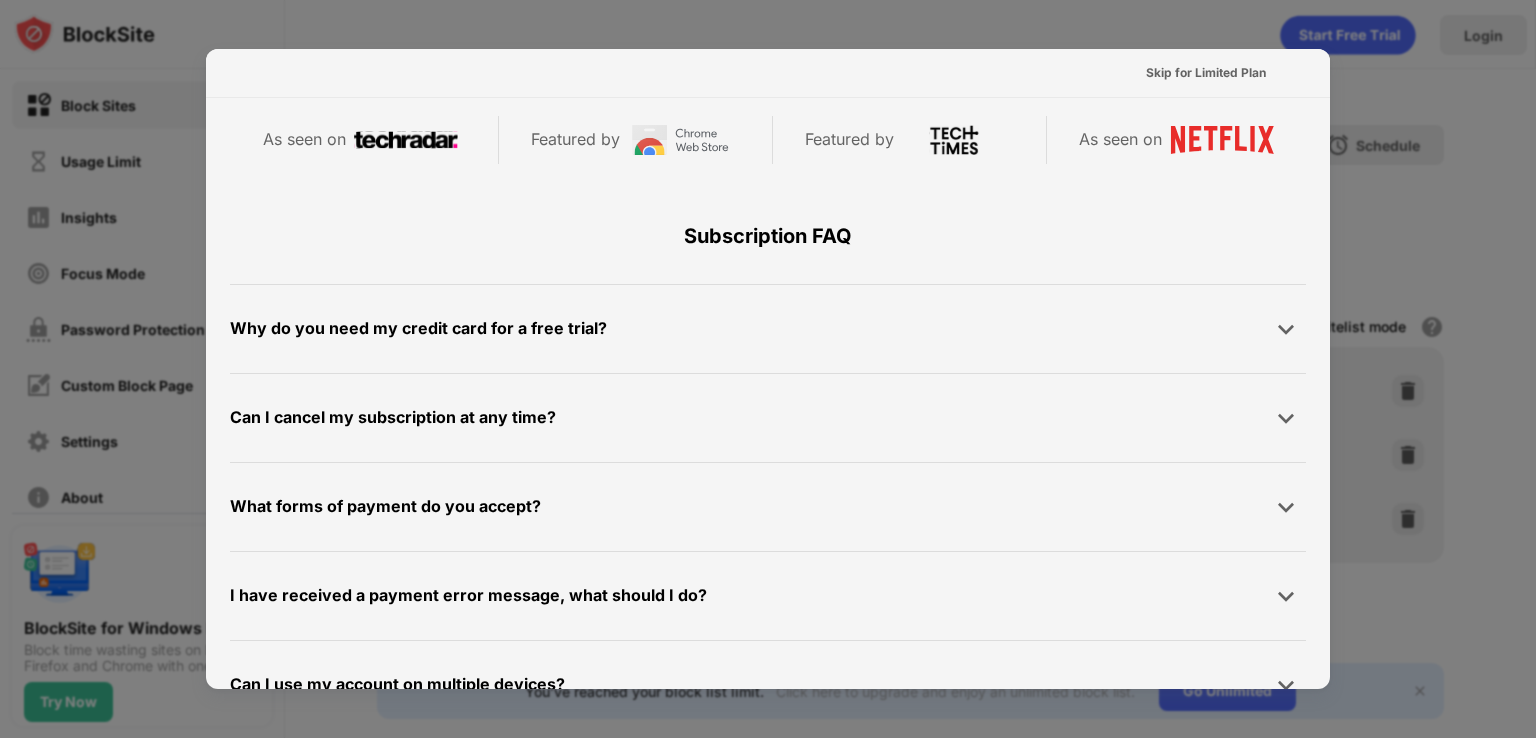 scroll, scrollTop: 975, scrollLeft: 0, axis: vertical 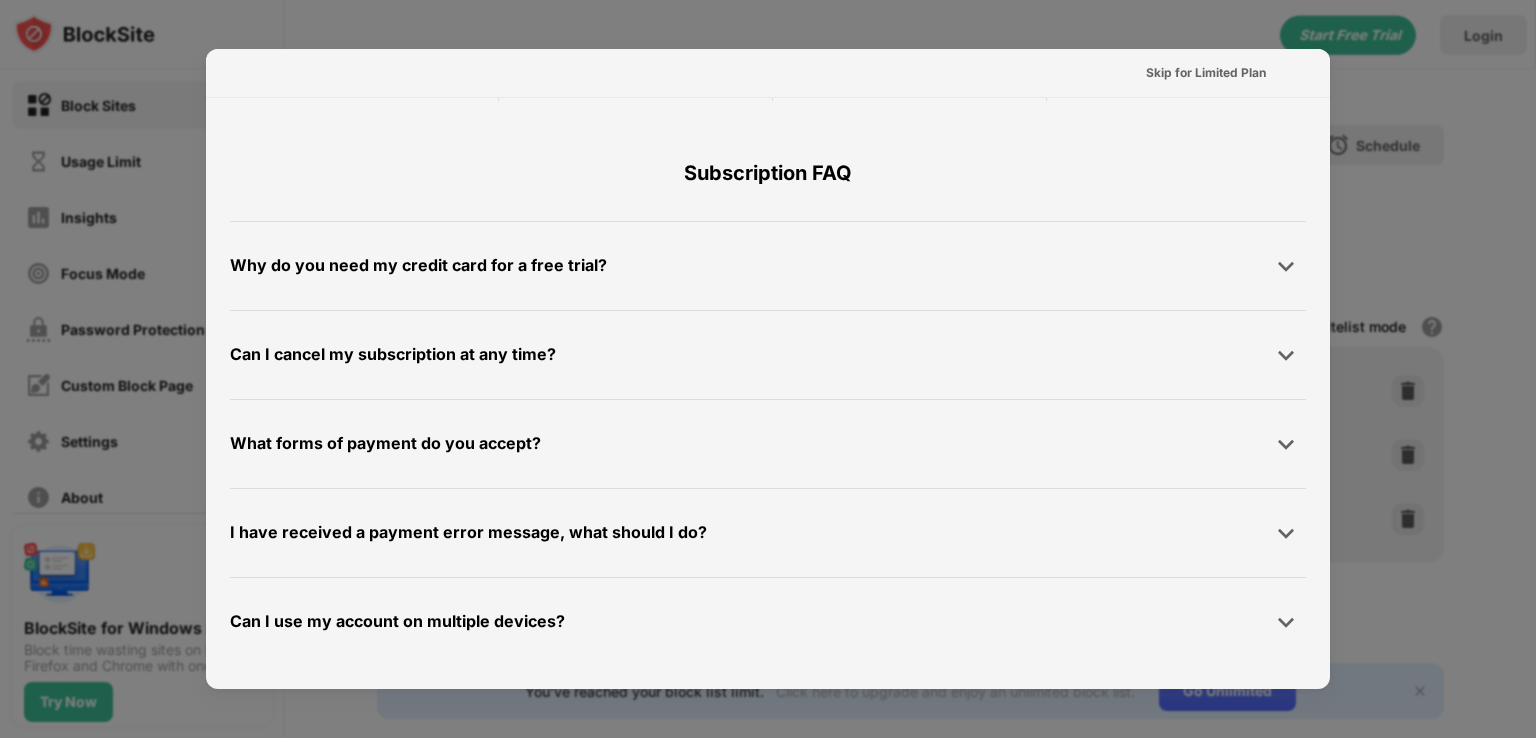drag, startPoint x: 1534, startPoint y: 186, endPoint x: 1360, endPoint y: 109, distance: 190.27611 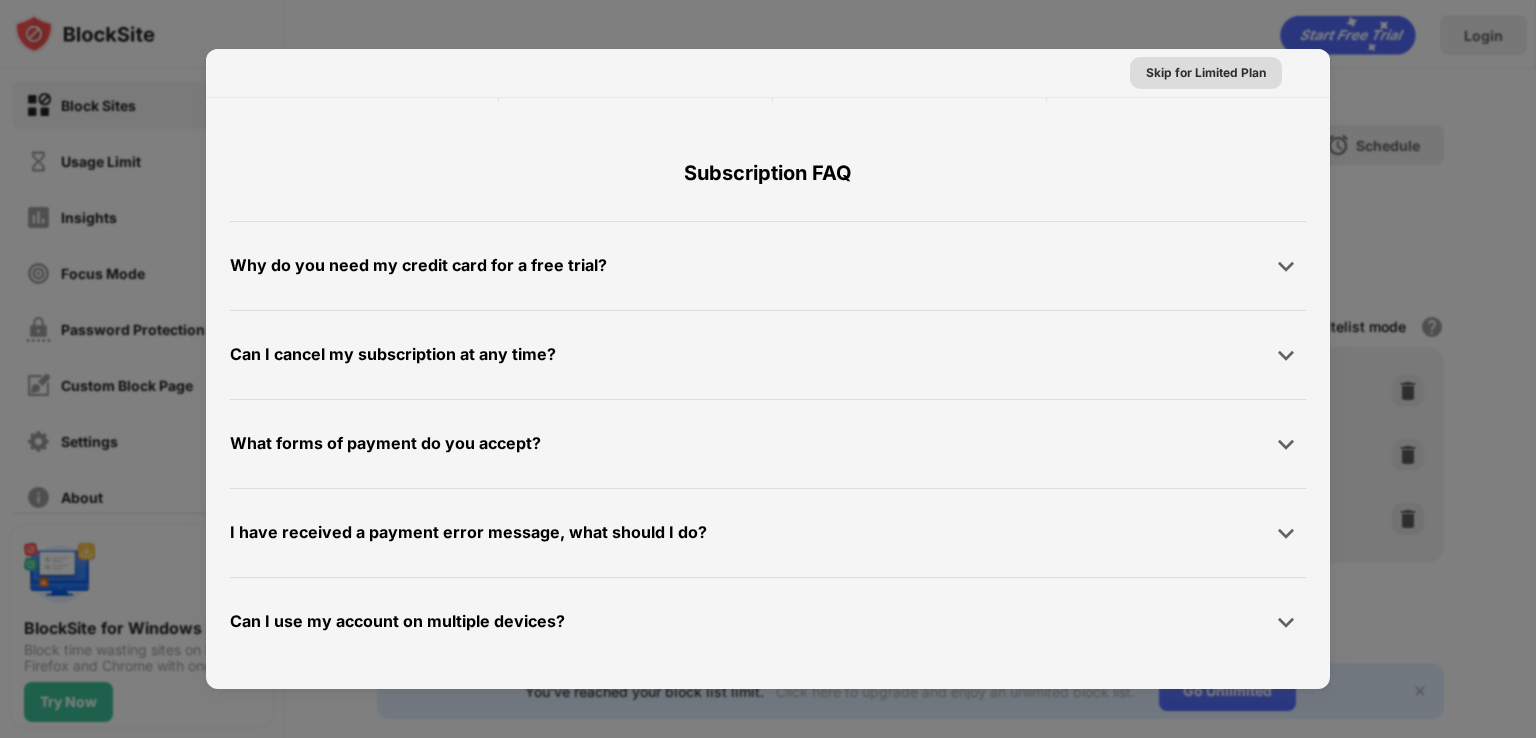 click on "Skip for Limited Plan" at bounding box center (1206, 73) 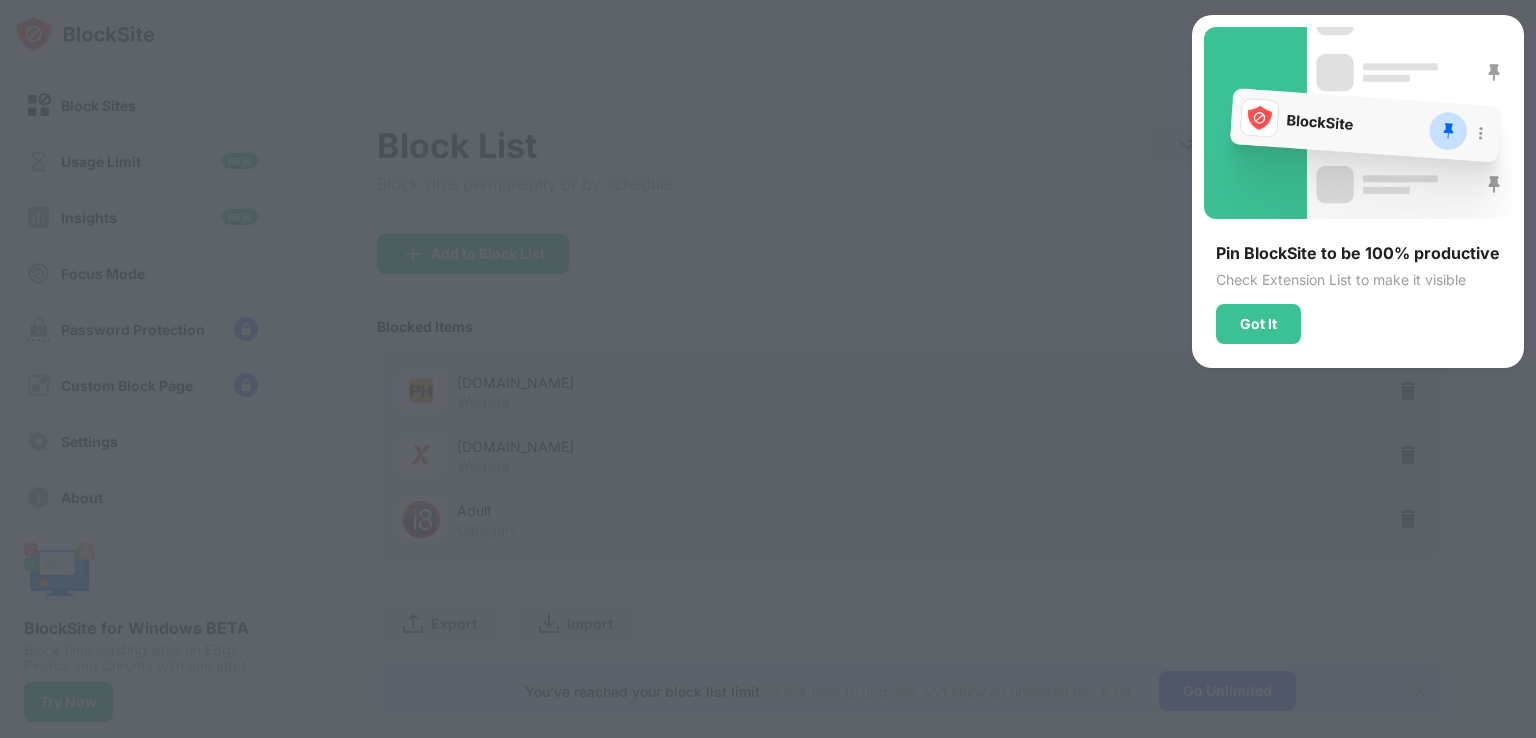 scroll, scrollTop: 0, scrollLeft: 0, axis: both 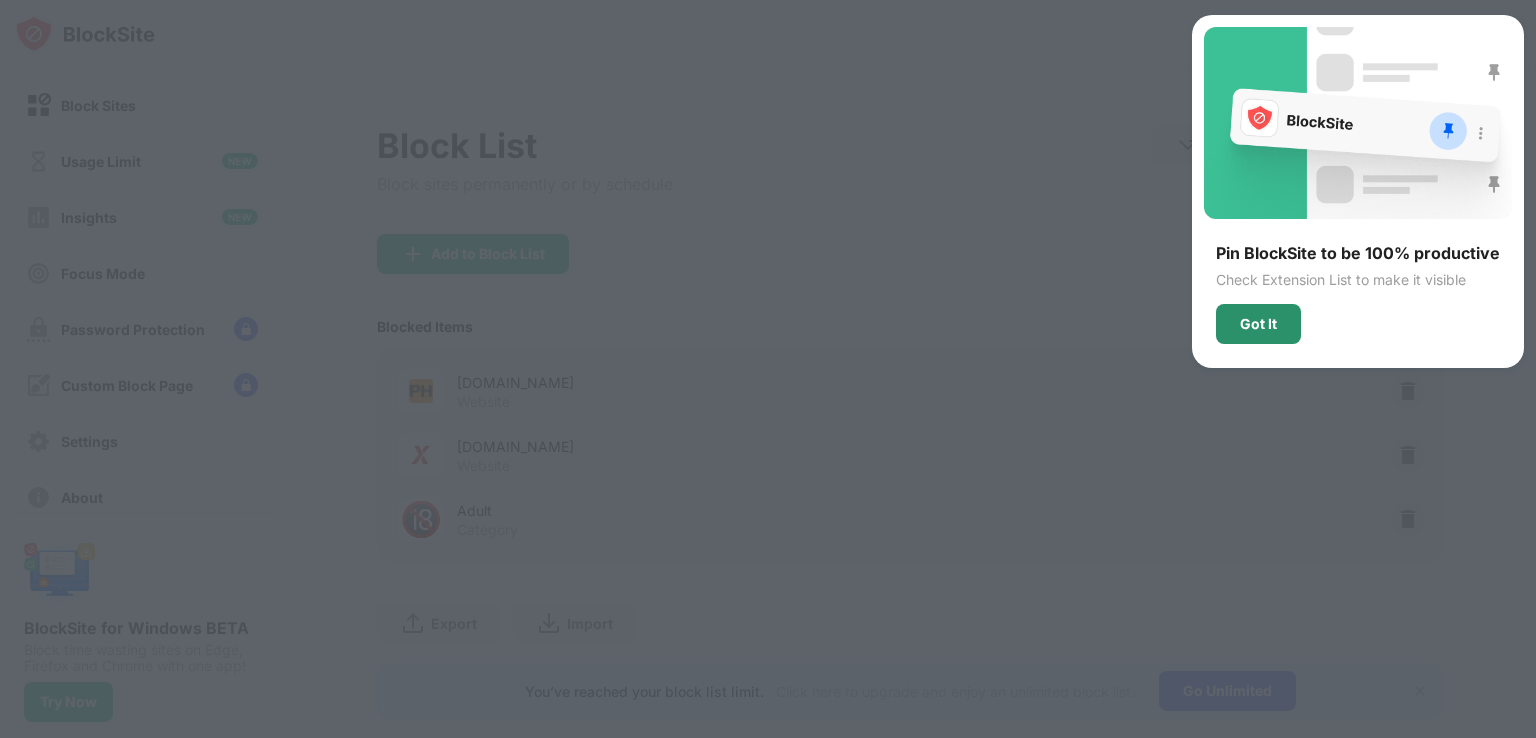 click on "Got It" at bounding box center (1258, 324) 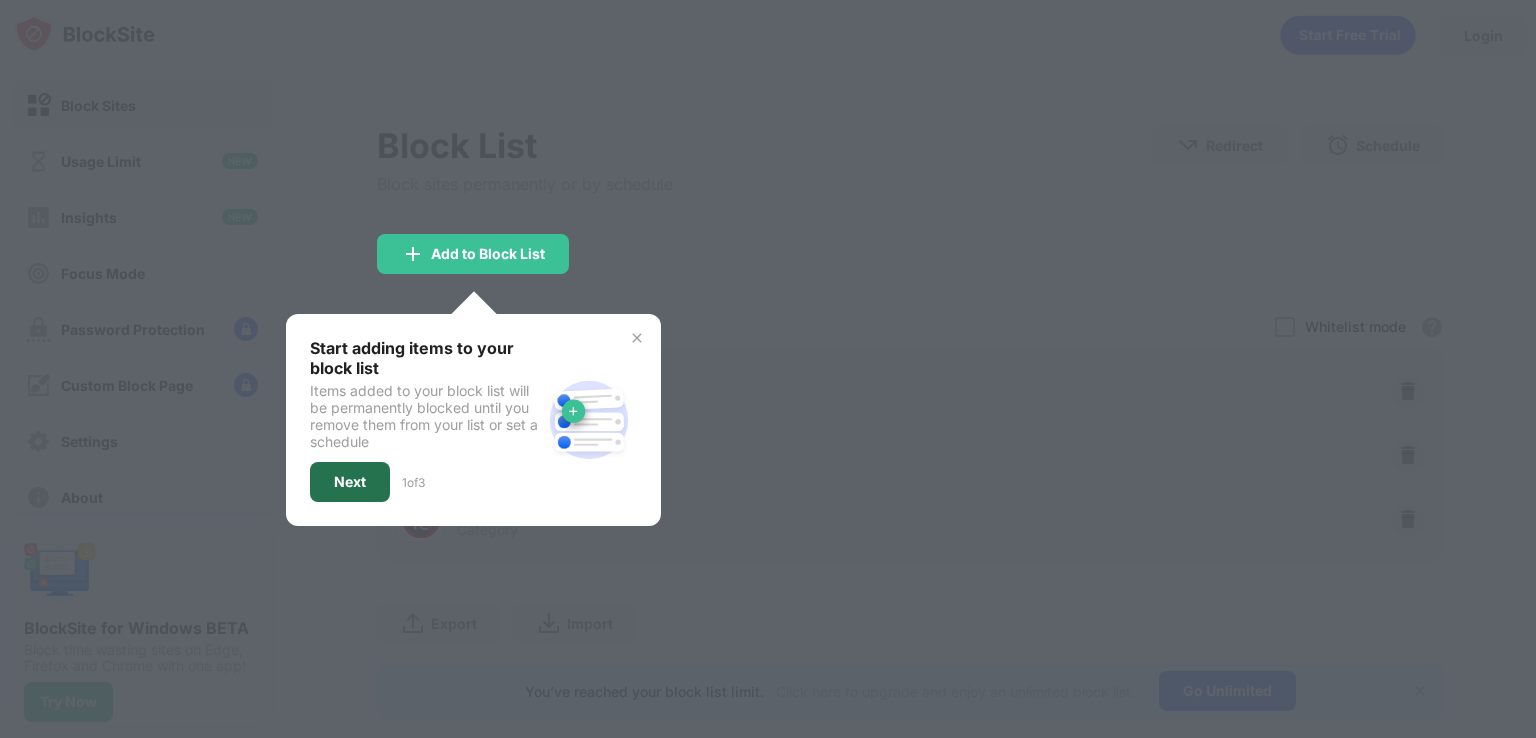 drag, startPoint x: 327, startPoint y: 483, endPoint x: 677, endPoint y: 625, distance: 377.7089 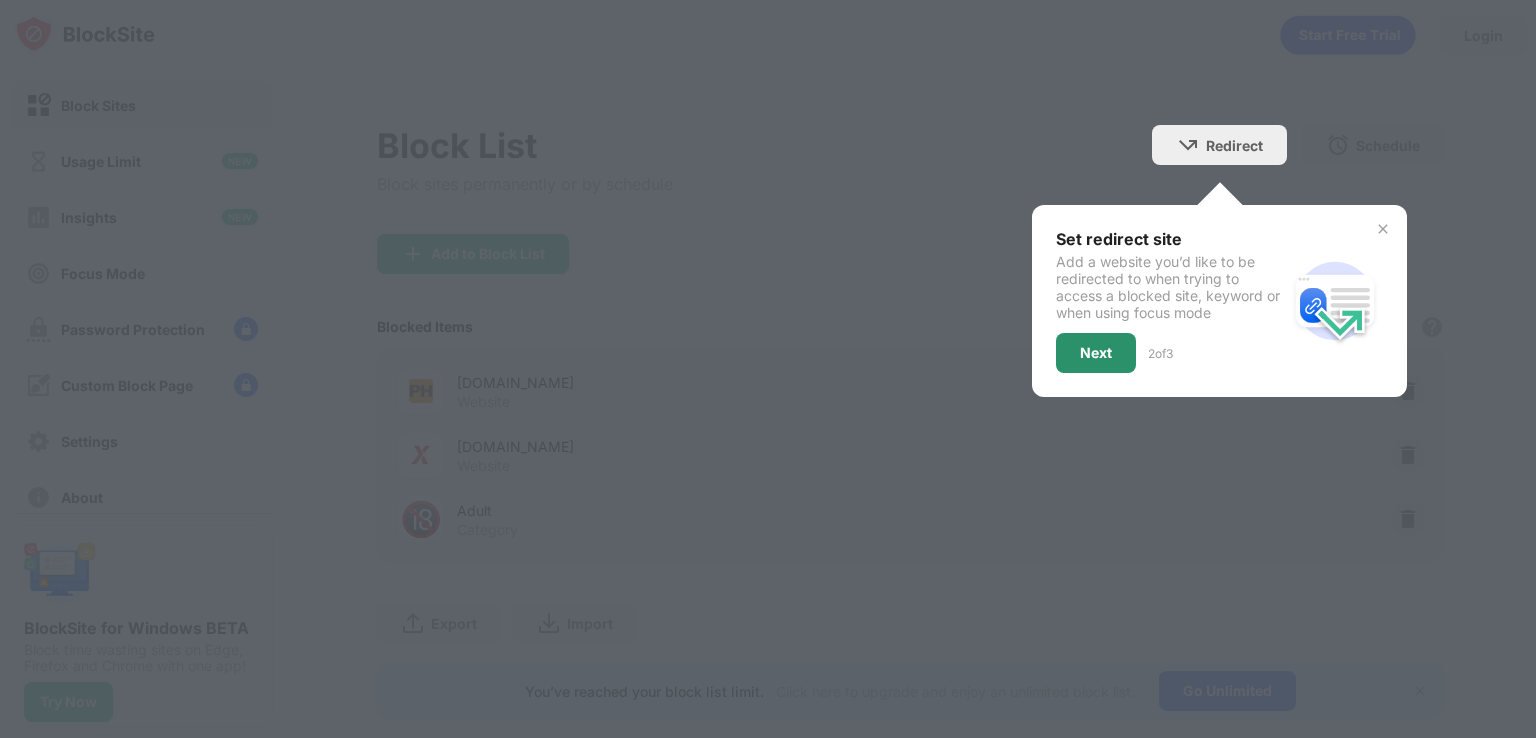 click on "Next" at bounding box center [1096, 353] 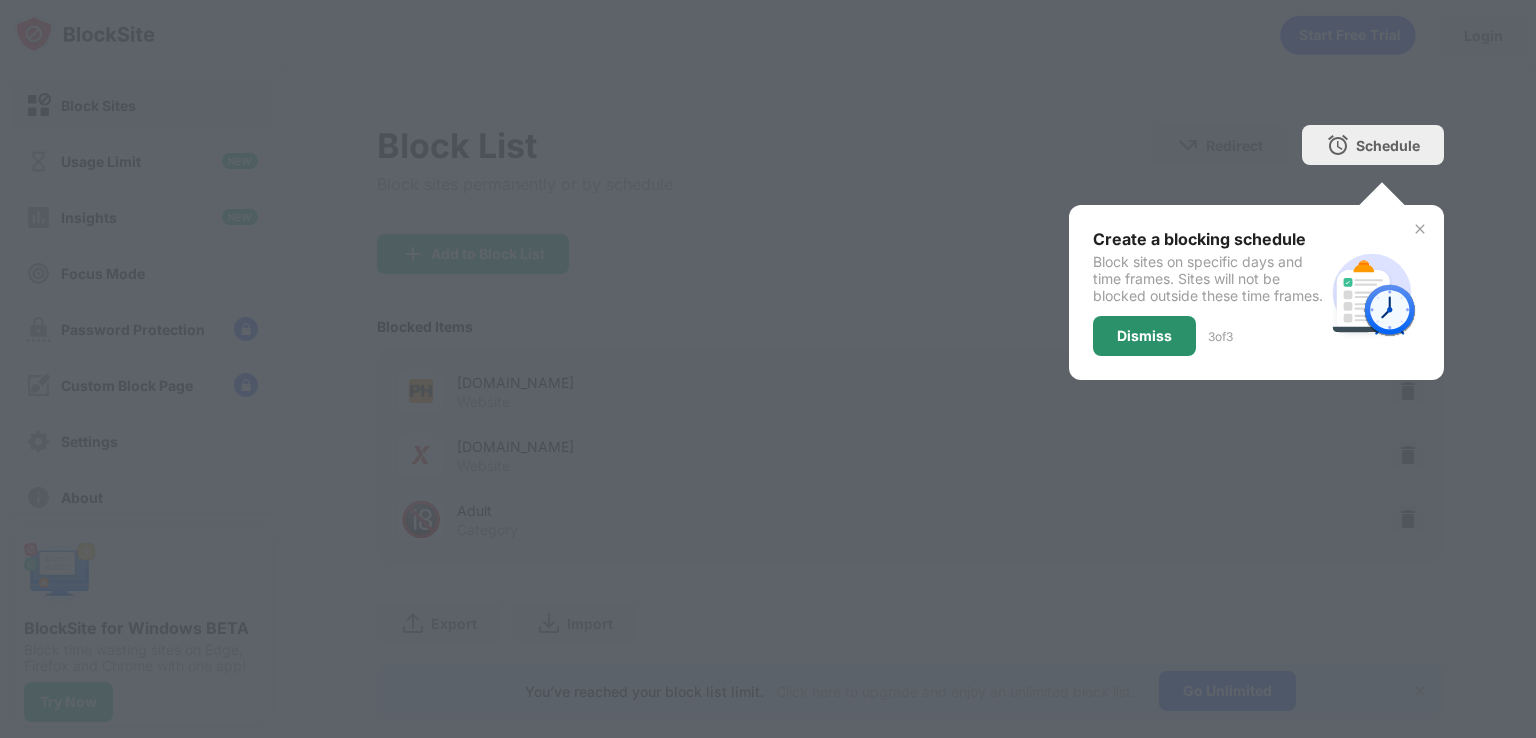 click on "Dismiss" at bounding box center (1144, 336) 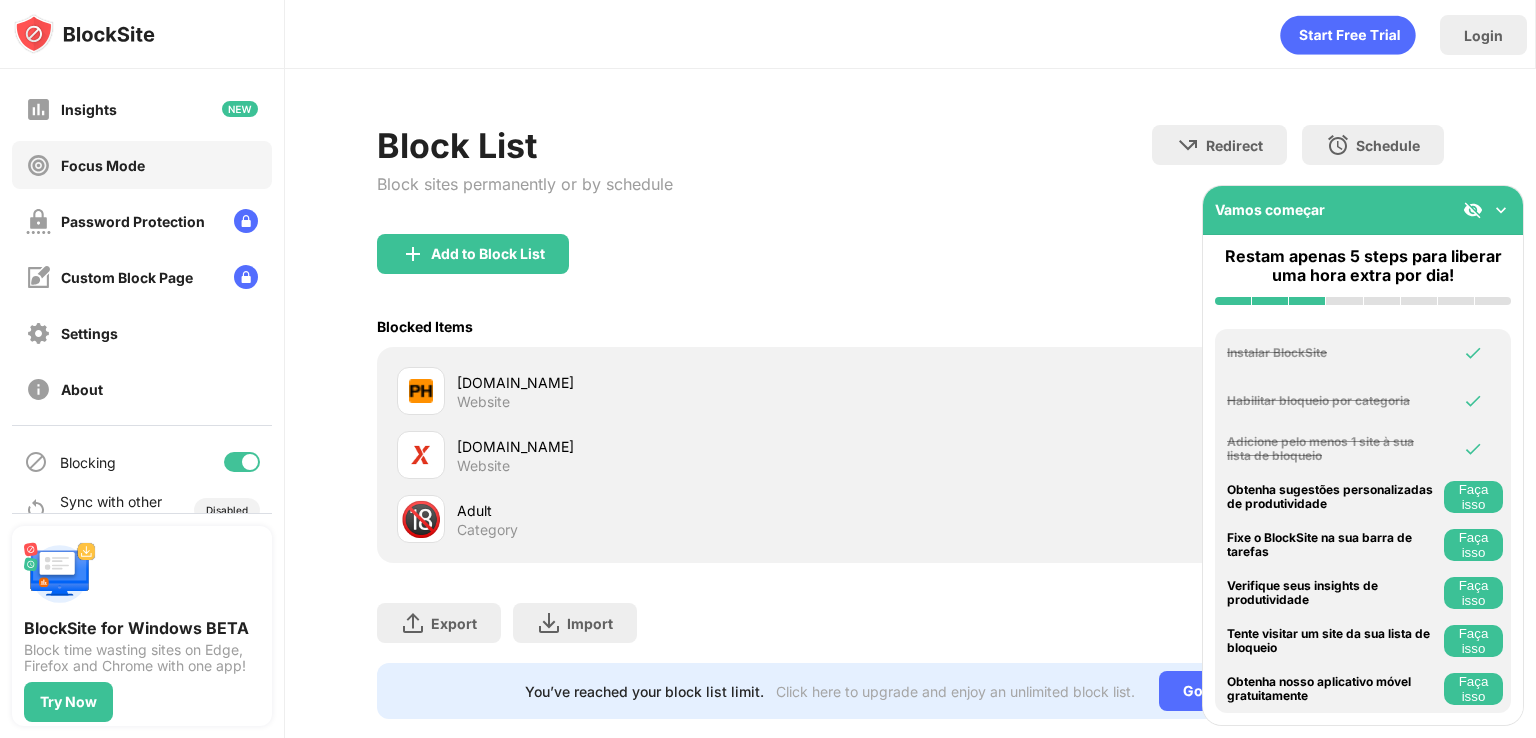 scroll, scrollTop: 140, scrollLeft: 0, axis: vertical 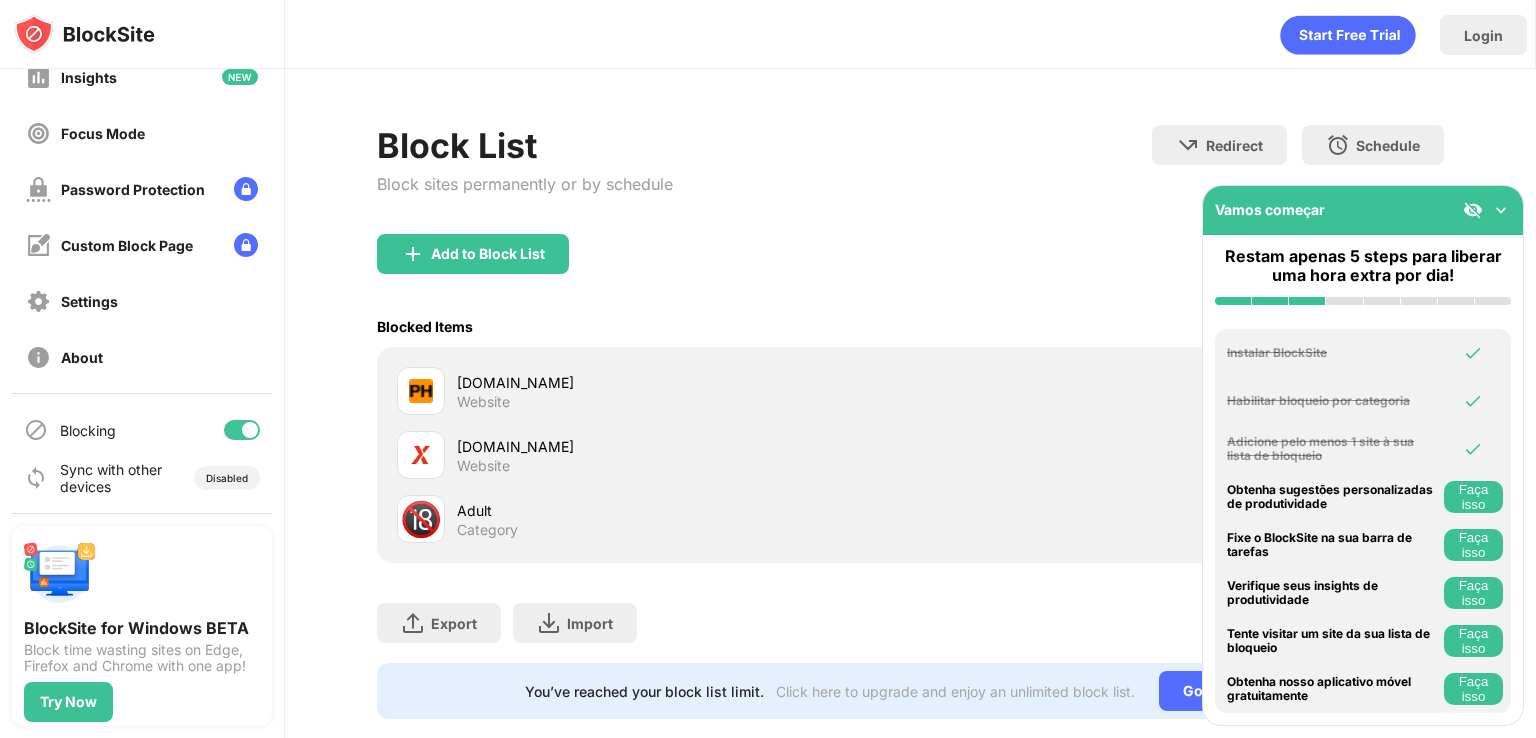 click on "Vamos começar" at bounding box center (1363, 210) 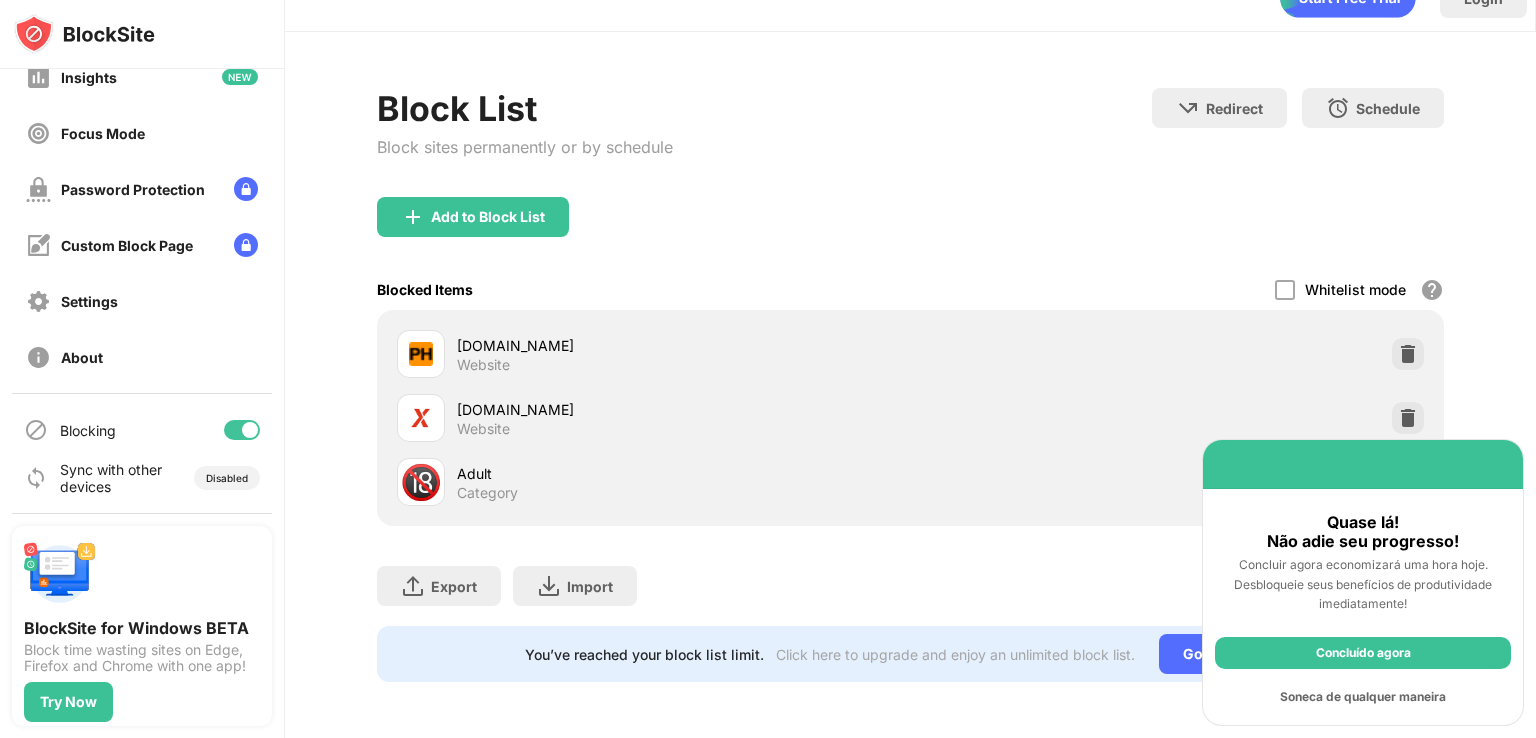 scroll, scrollTop: 52, scrollLeft: 0, axis: vertical 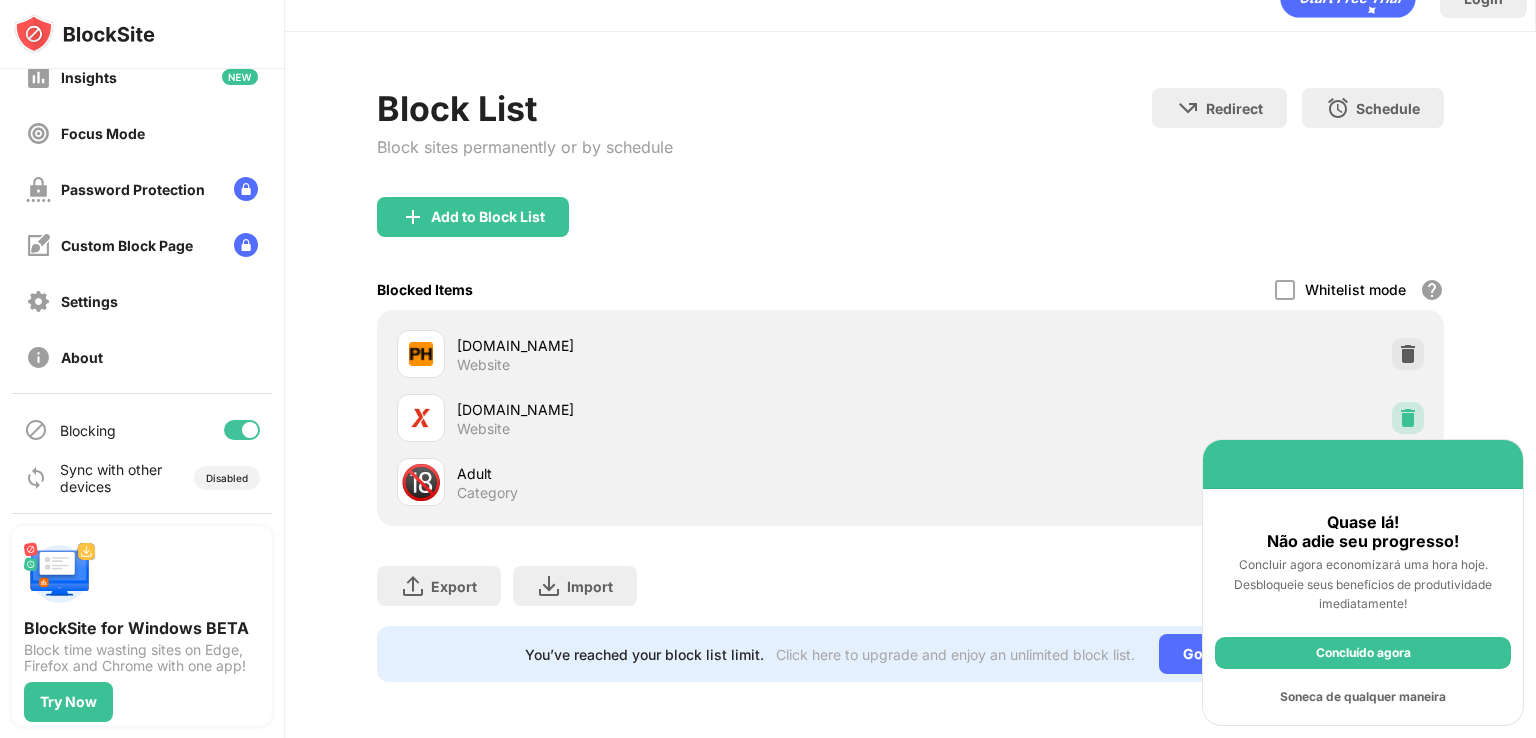 click at bounding box center [1408, 418] 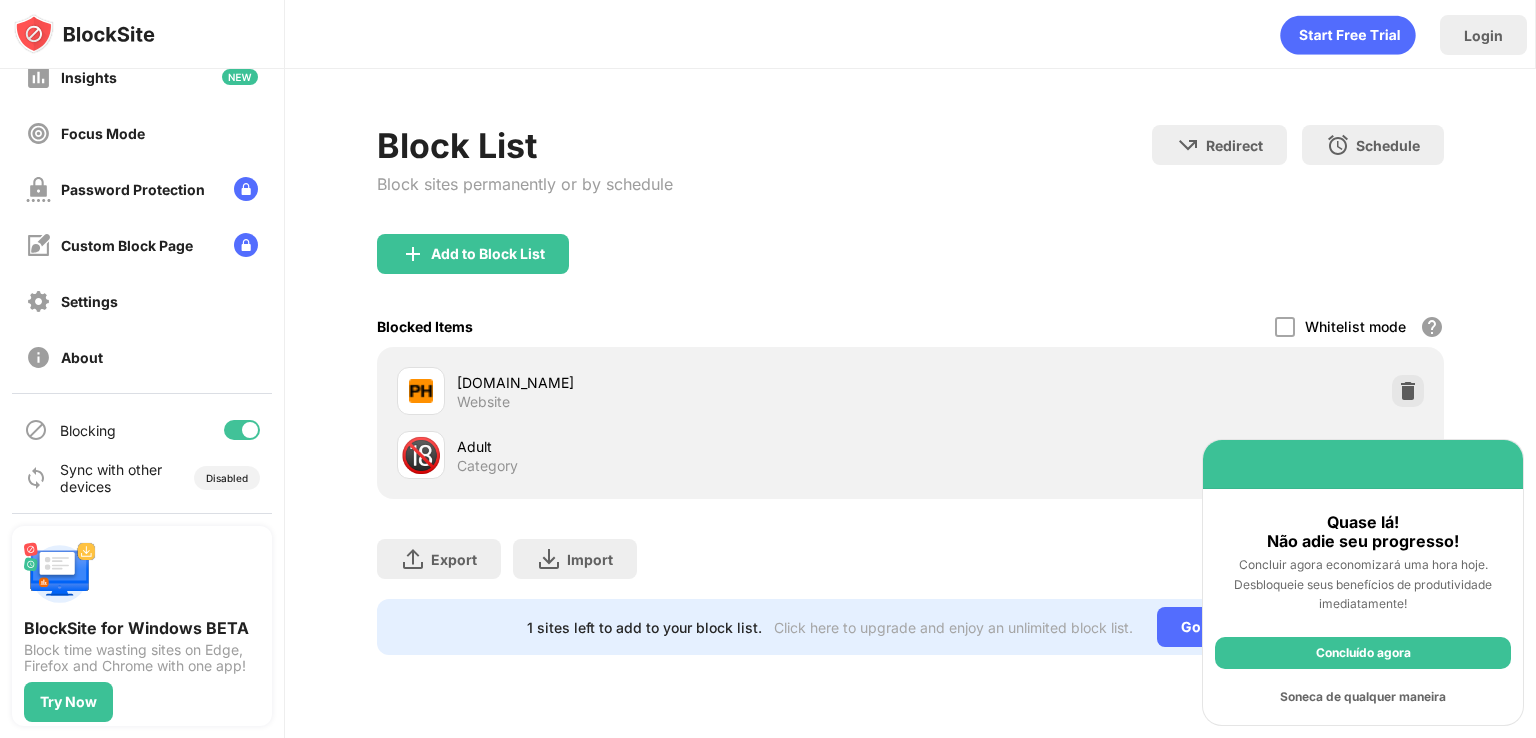 click on "Concluído agora" at bounding box center [1363, 653] 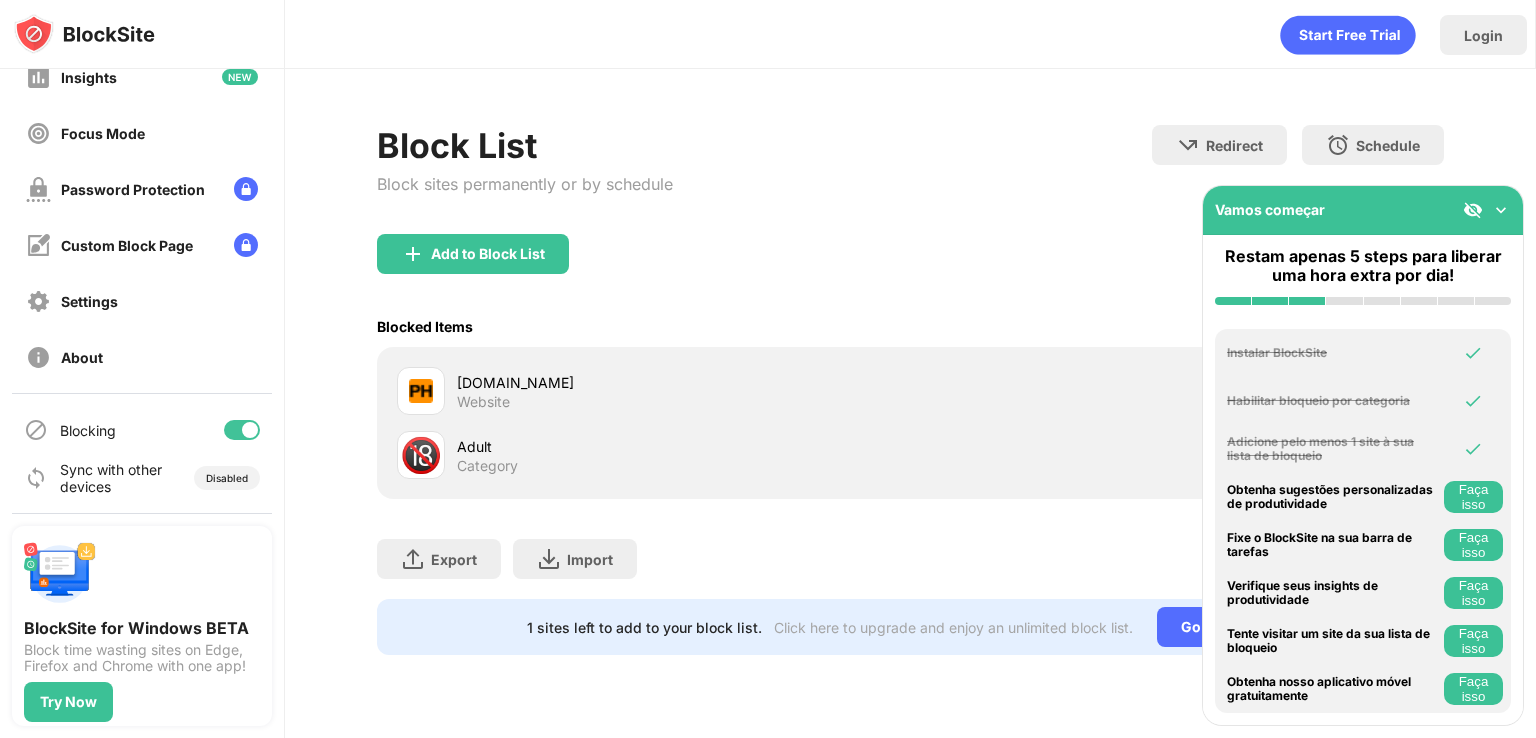 click at bounding box center (1473, 210) 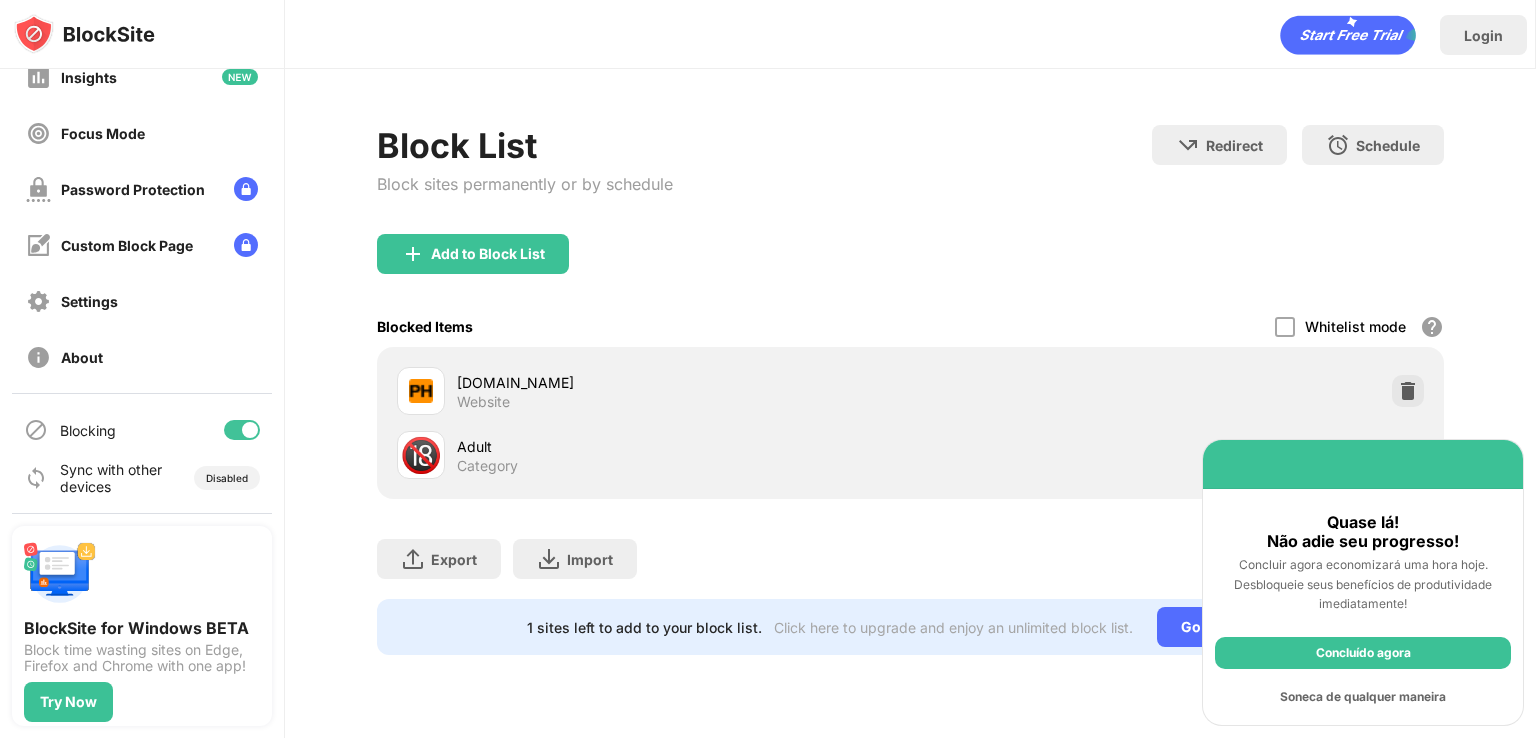 click on "Soneca de qualquer maneira" at bounding box center (1363, 697) 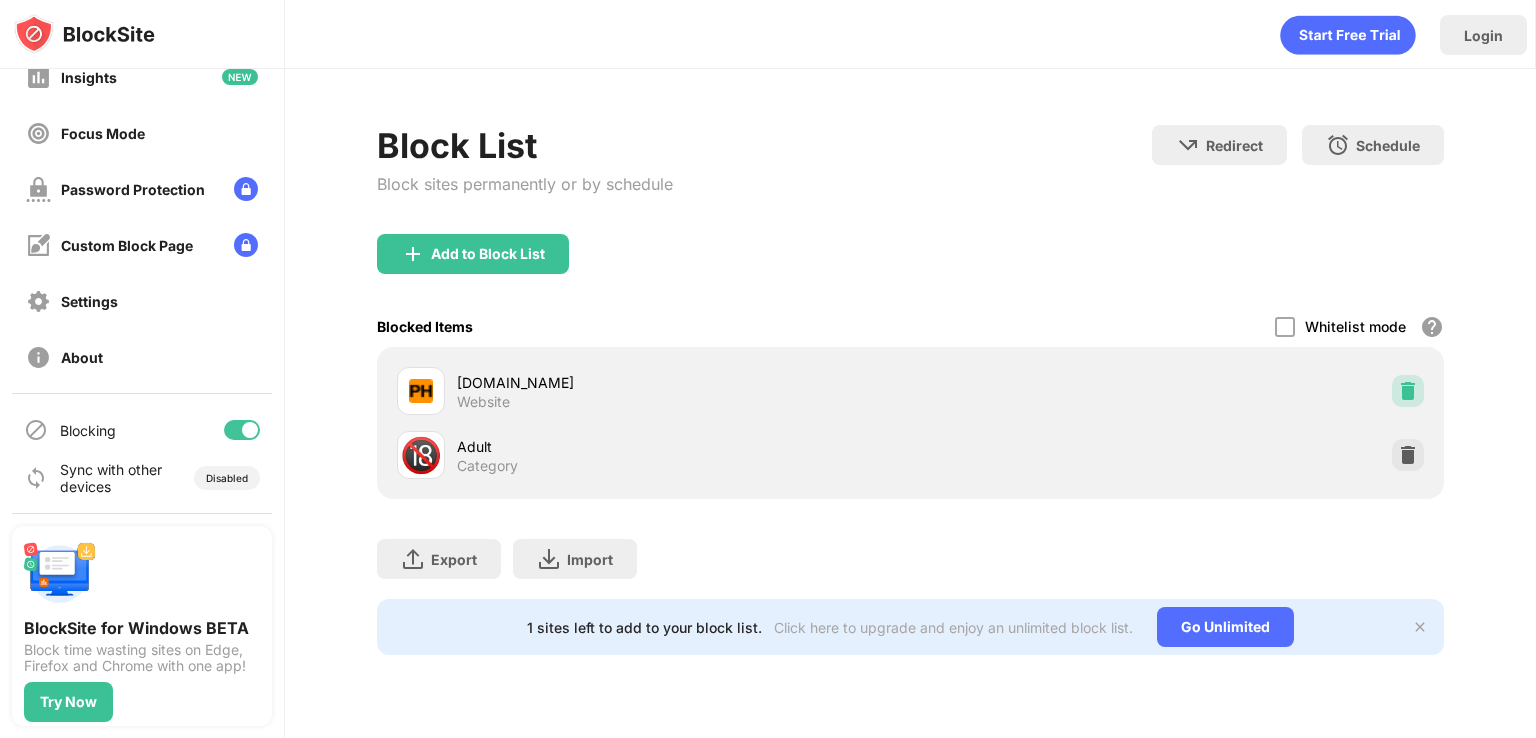 click at bounding box center (1408, 391) 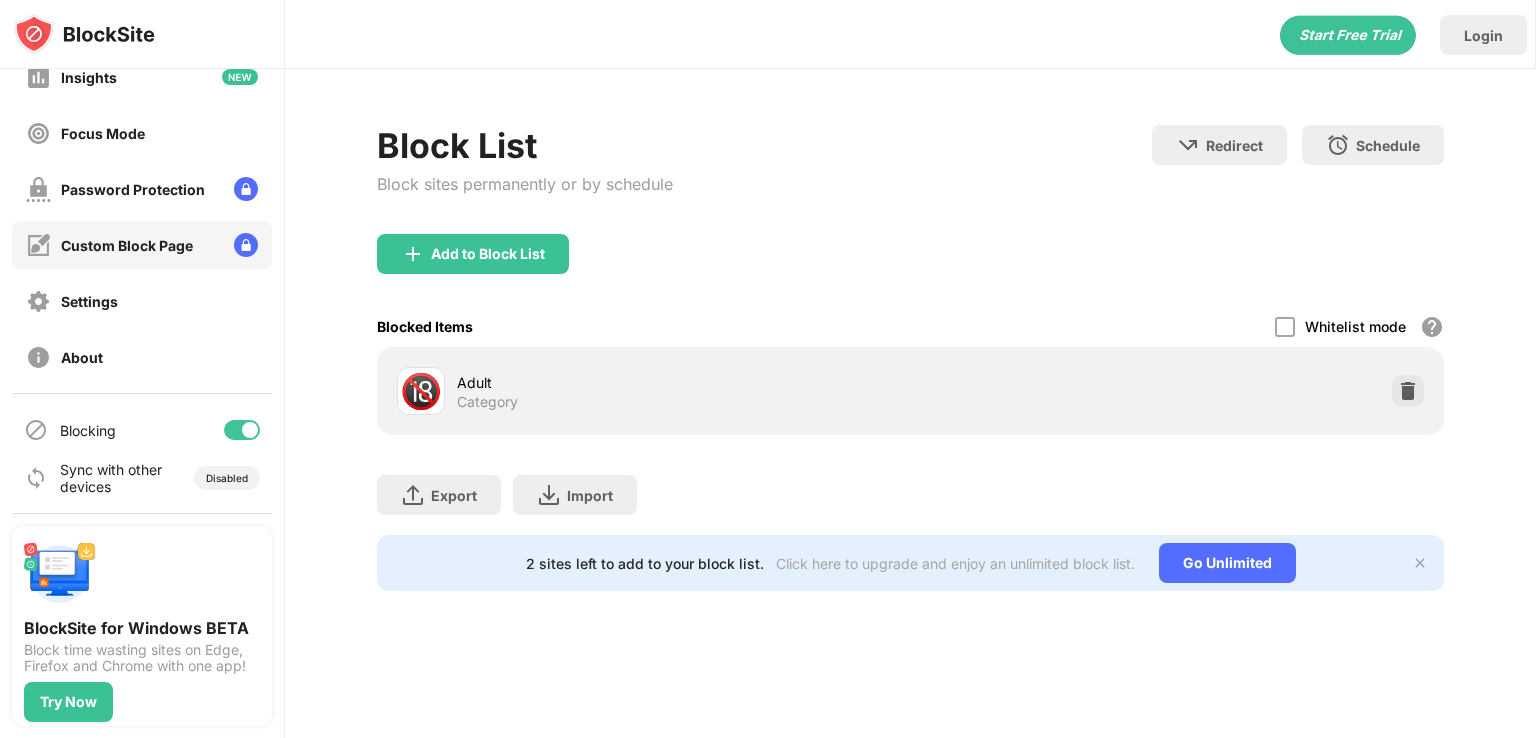 click on "Custom Block Page" at bounding box center (142, 245) 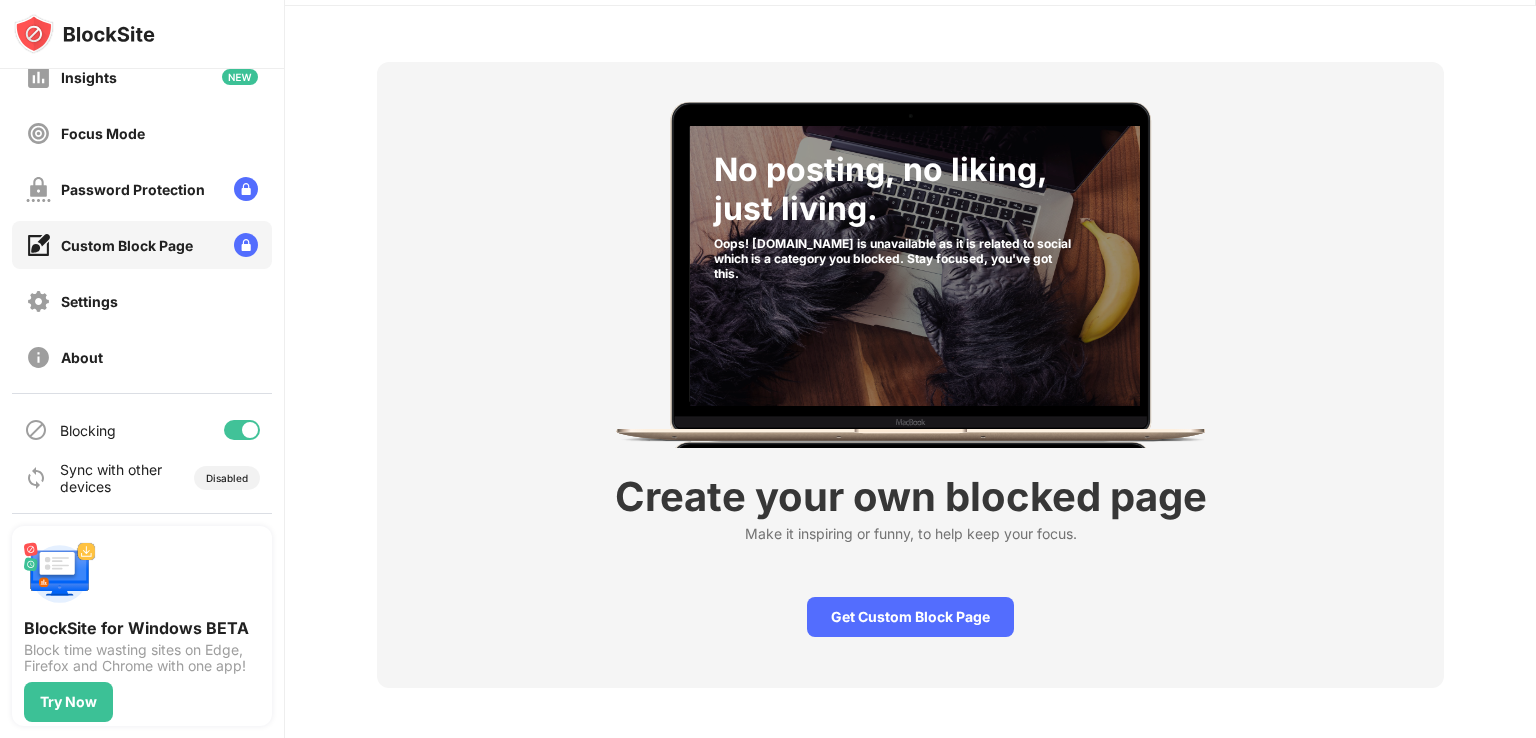 scroll, scrollTop: 68, scrollLeft: 0, axis: vertical 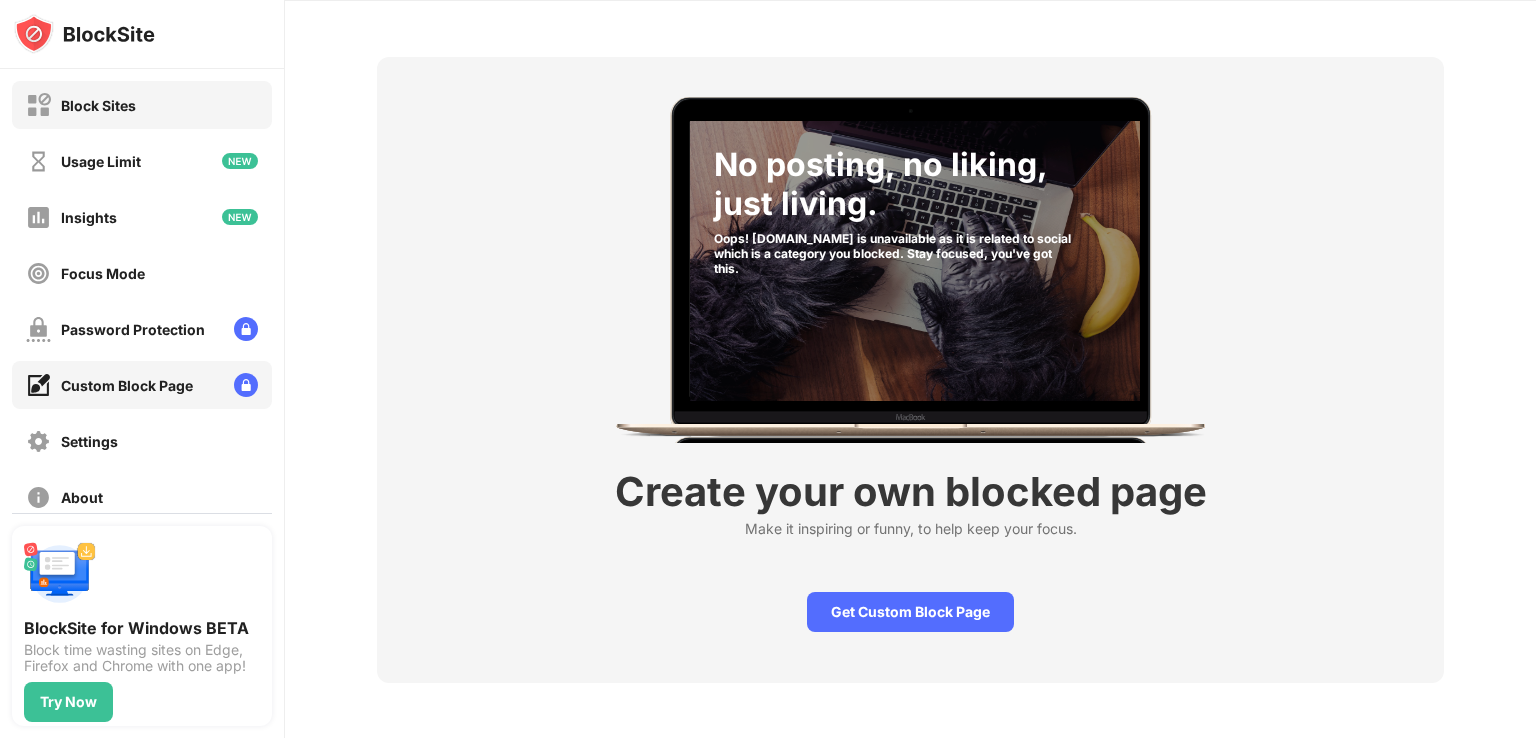 click on "Block Sites" at bounding box center (142, 105) 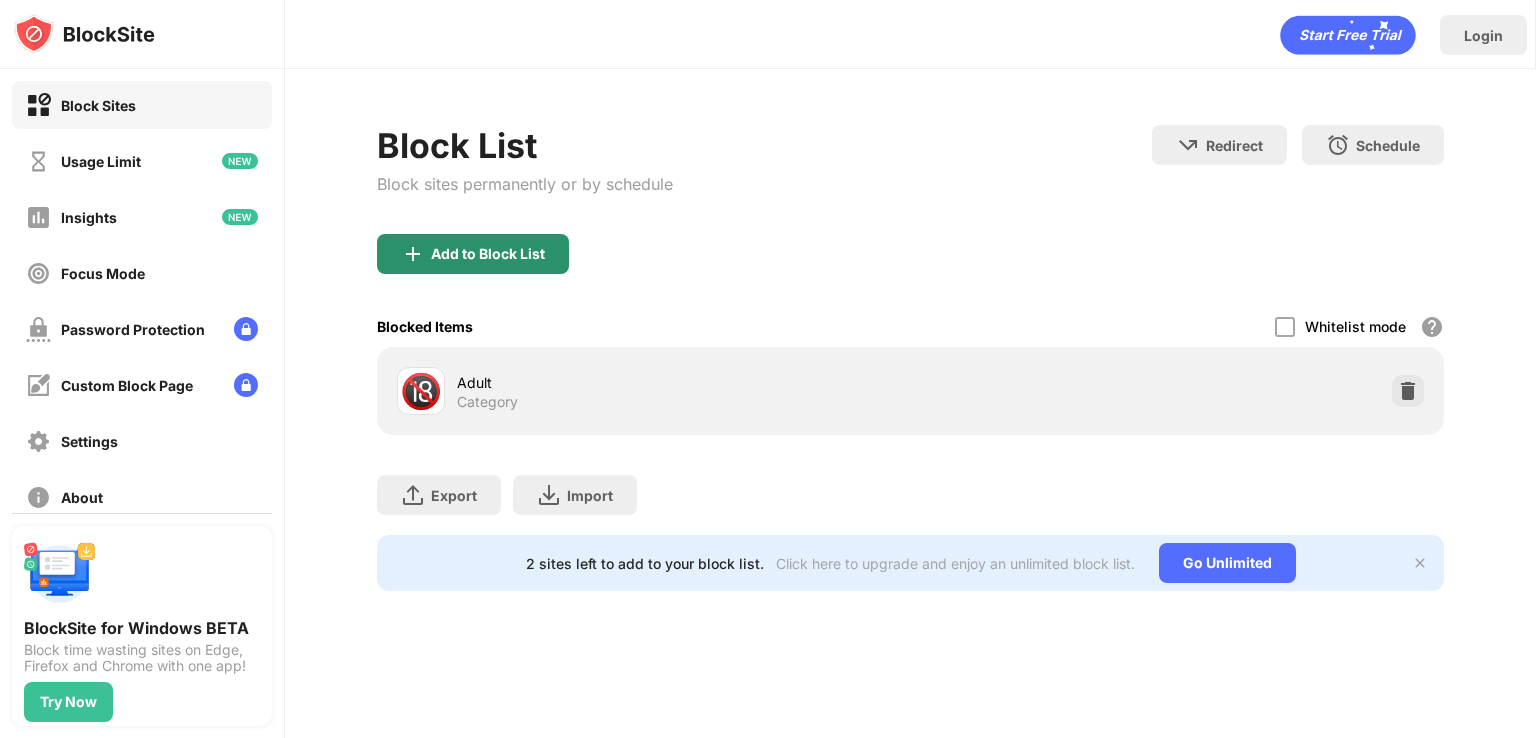 click on "Add to Block List" at bounding box center [488, 254] 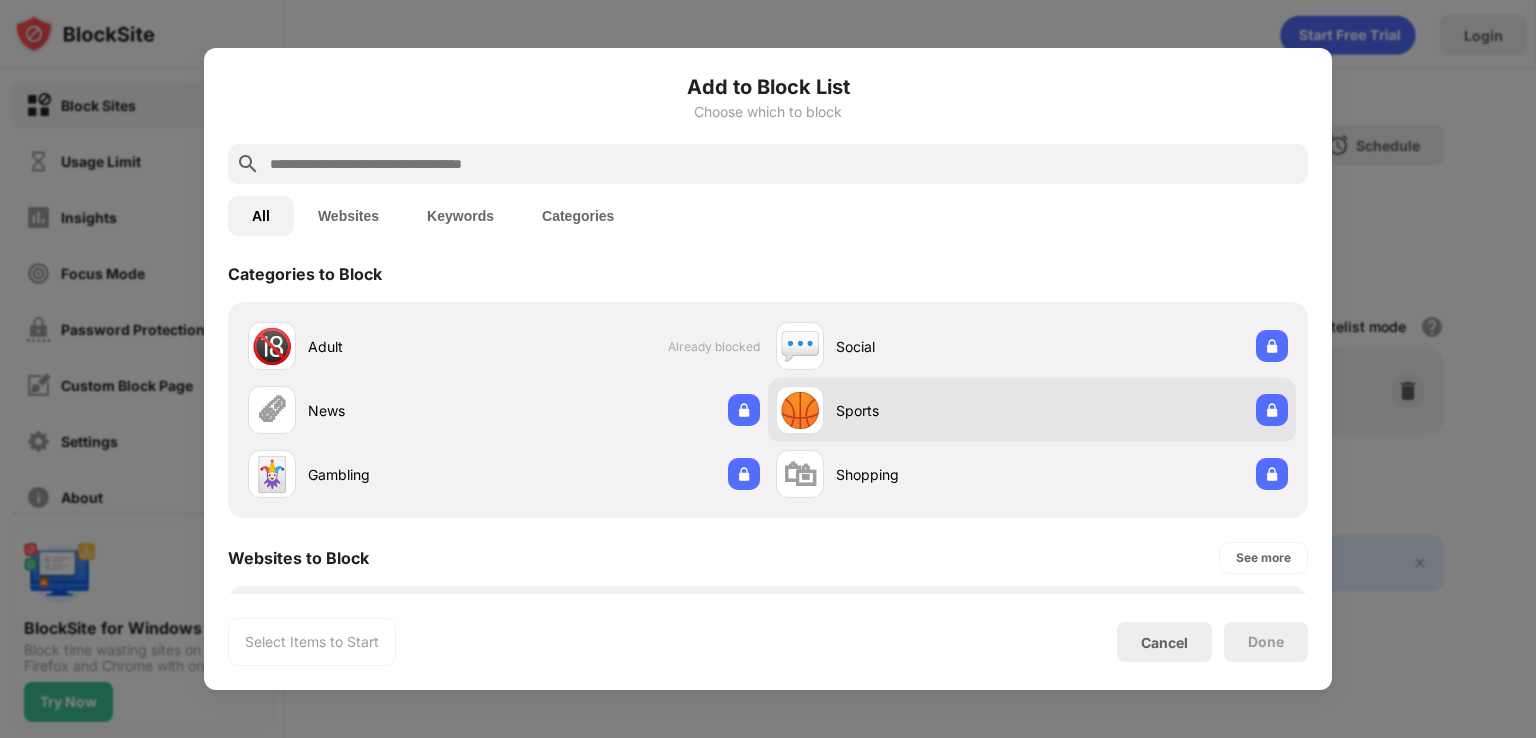 scroll, scrollTop: 0, scrollLeft: 0, axis: both 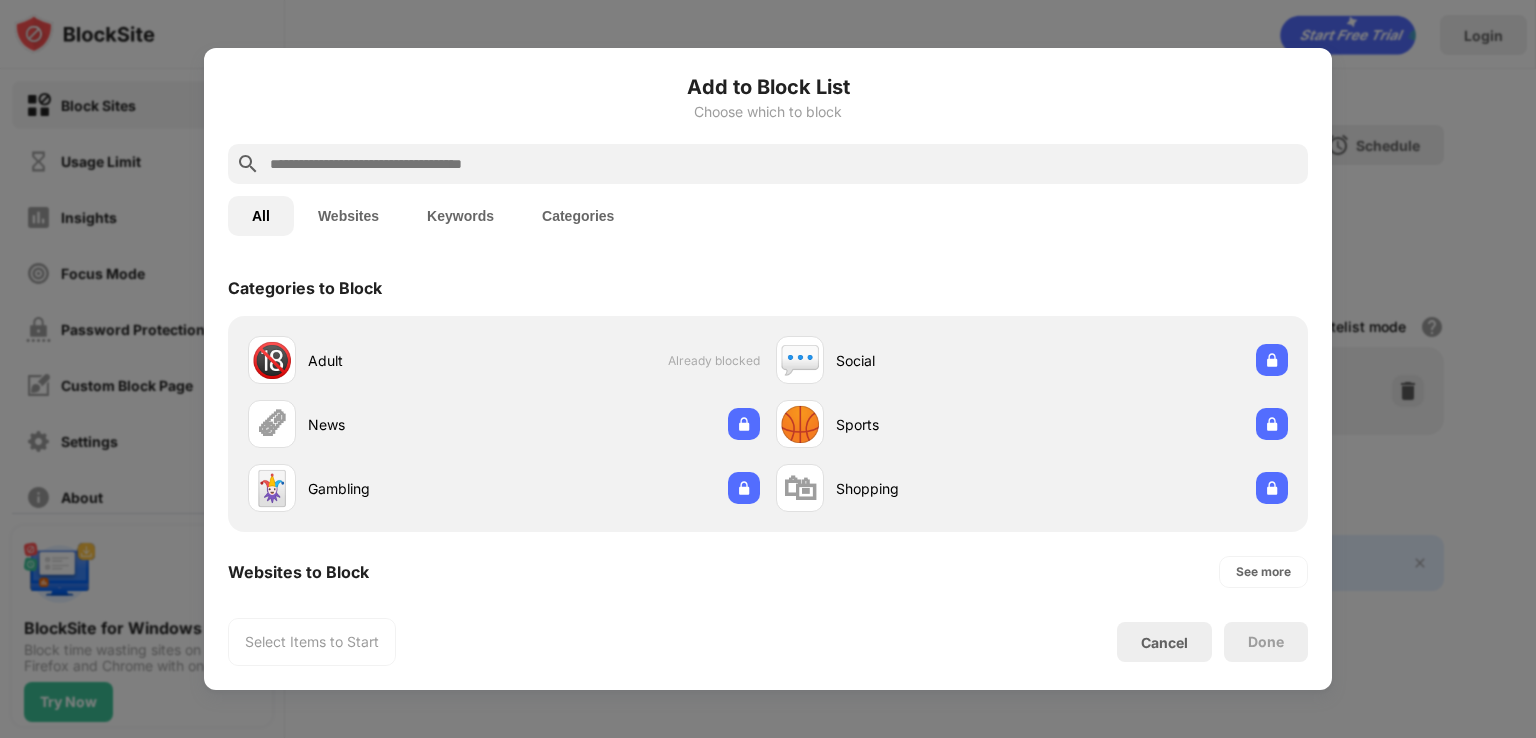 click on "Categories" at bounding box center [578, 216] 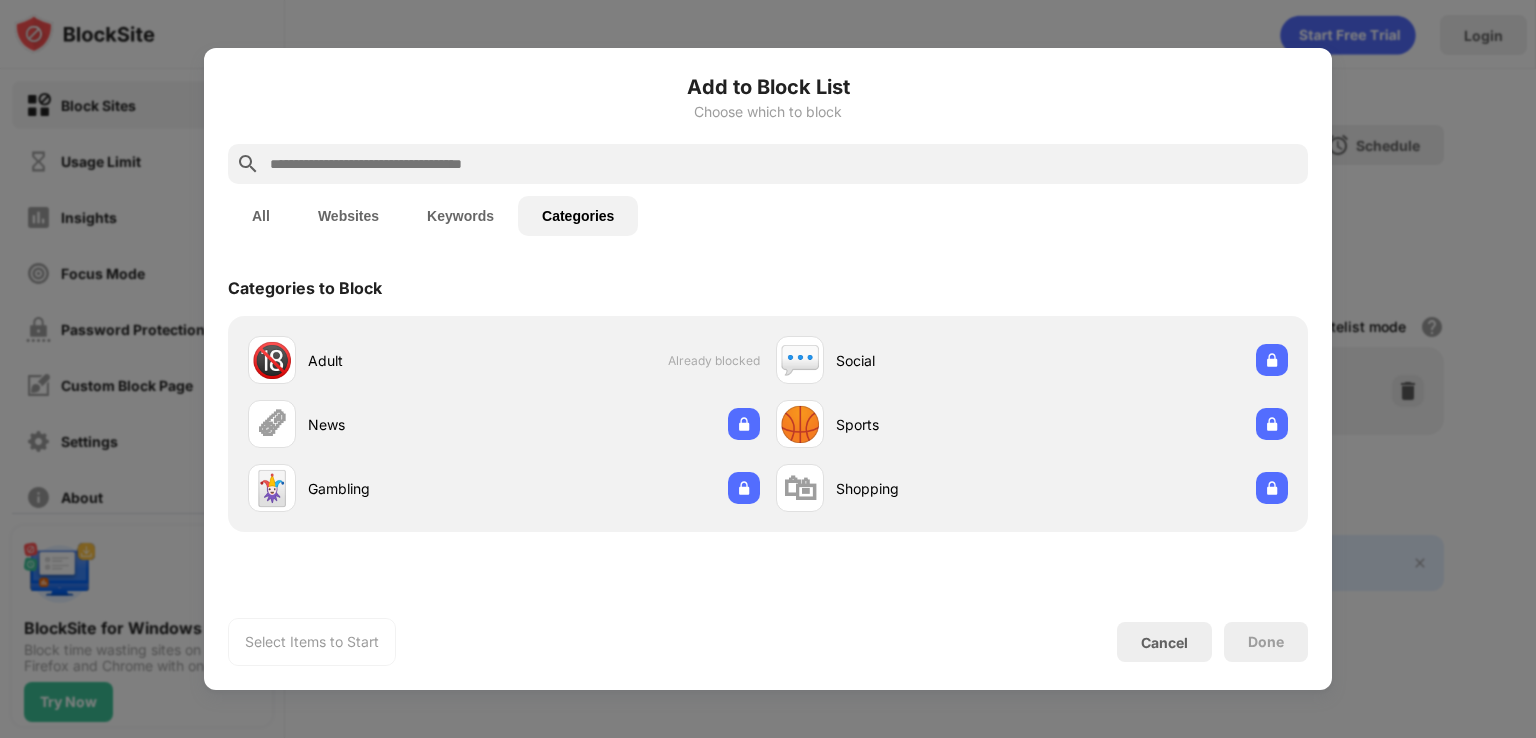click on "Websites" at bounding box center [348, 216] 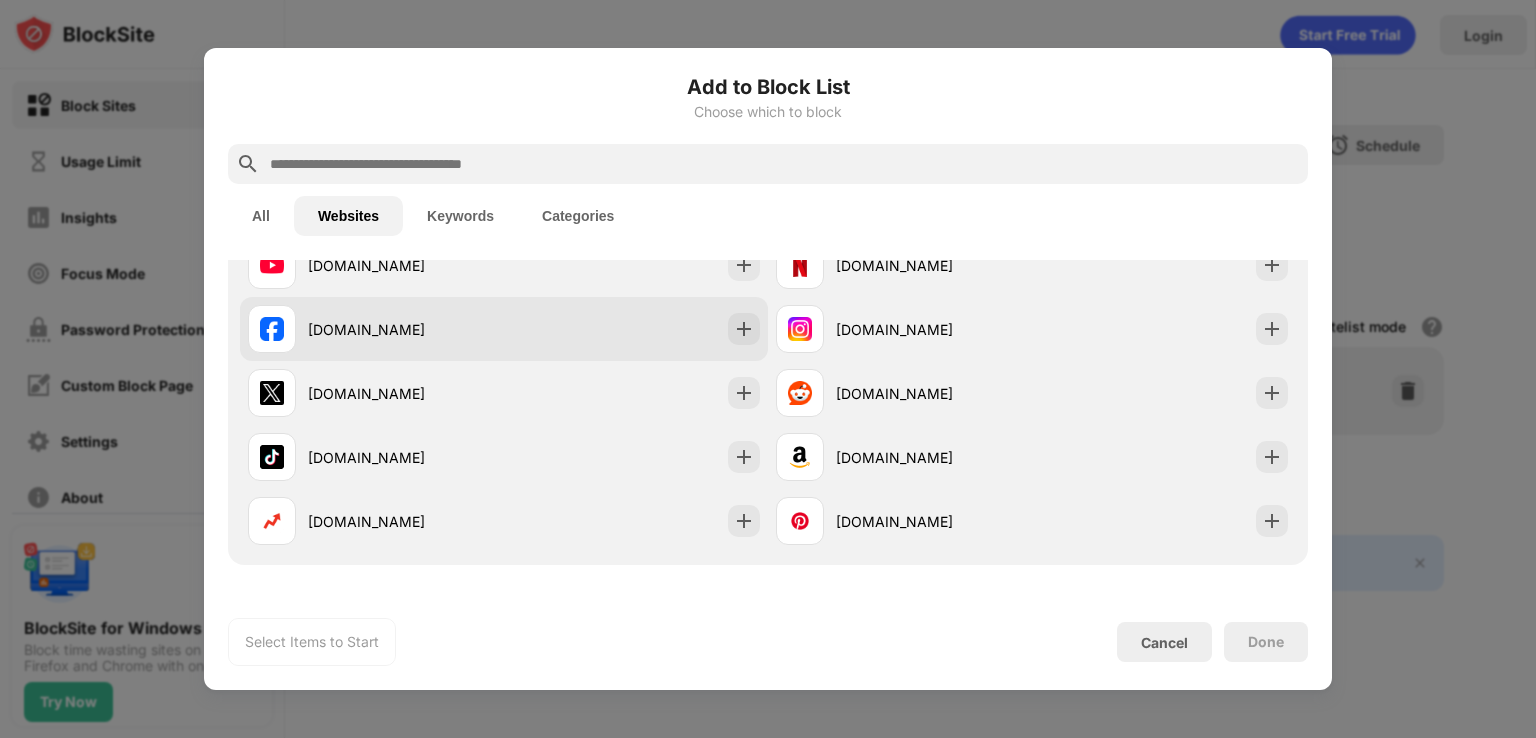 scroll, scrollTop: 100, scrollLeft: 0, axis: vertical 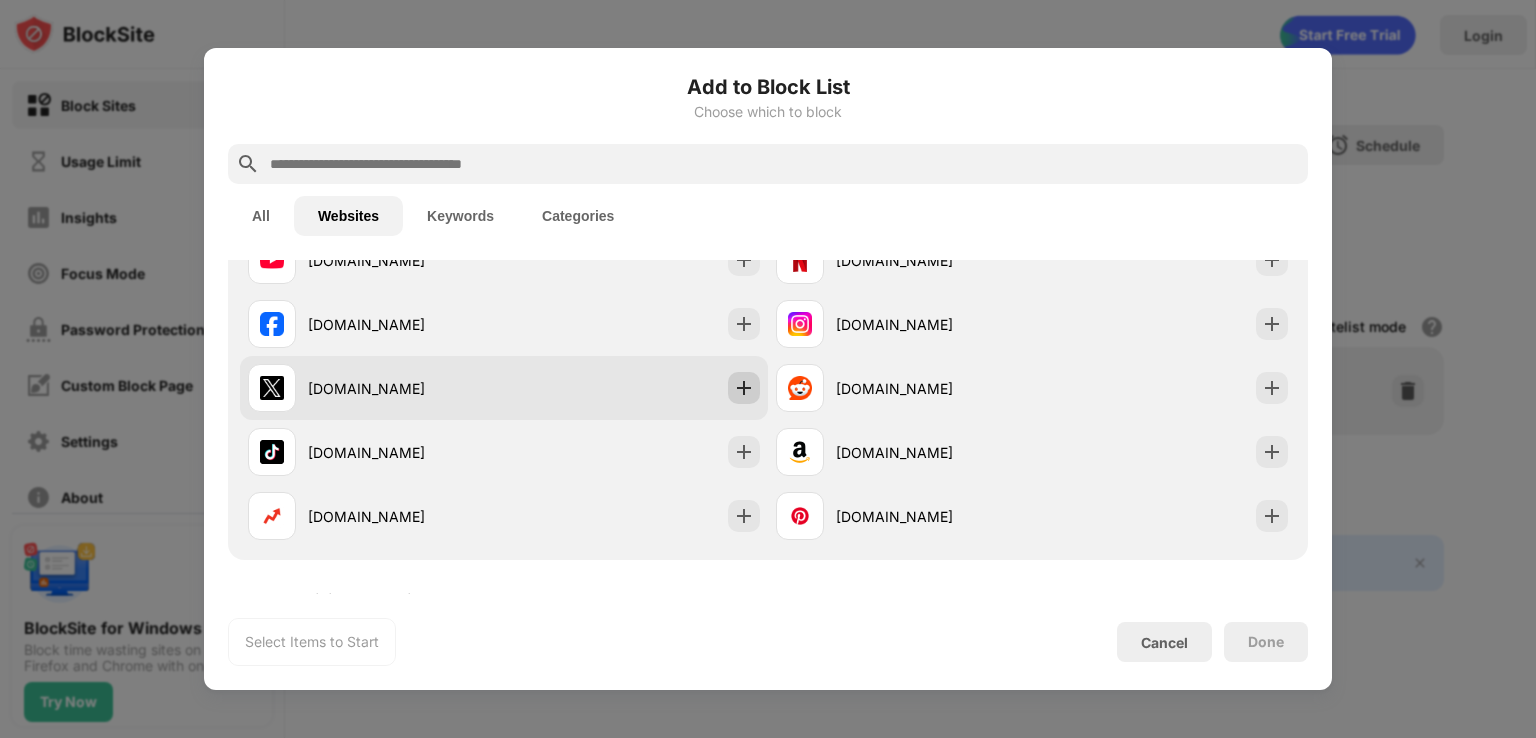 click at bounding box center [744, 388] 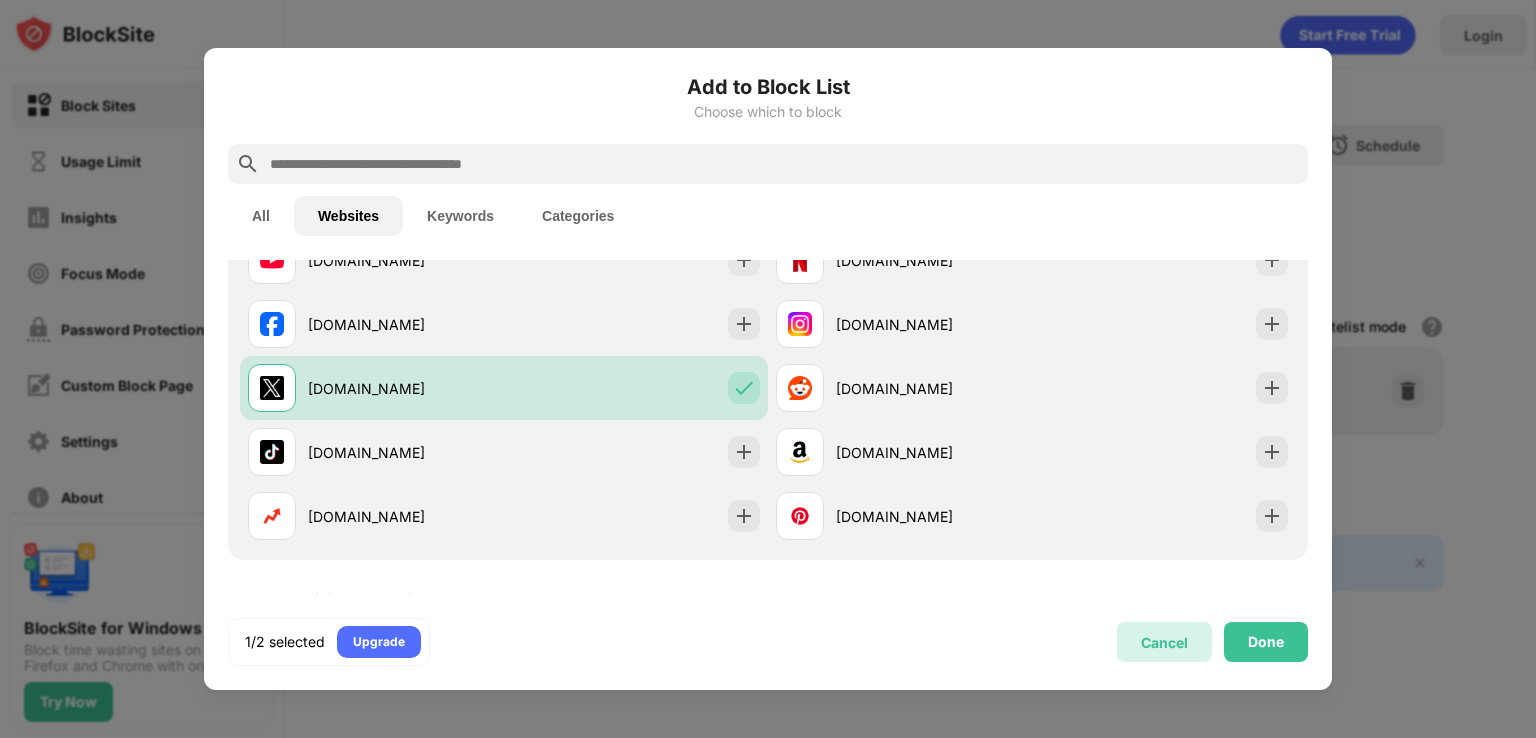 click on "Cancel" at bounding box center [1164, 642] 